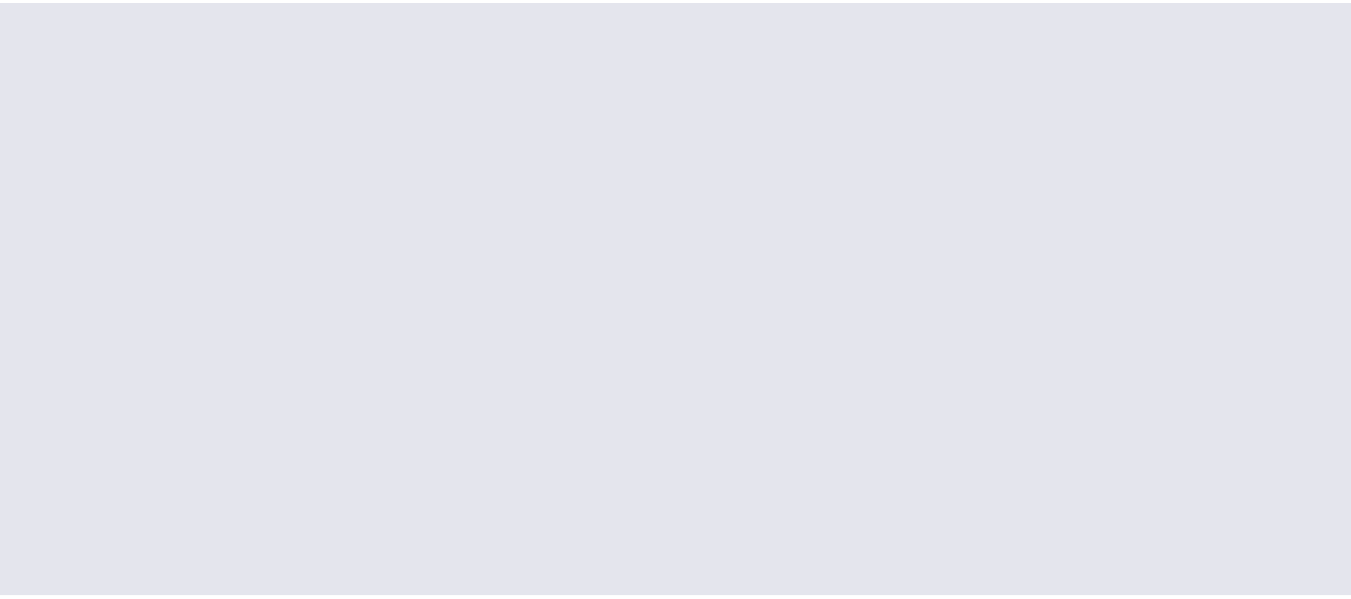 scroll, scrollTop: 0, scrollLeft: 0, axis: both 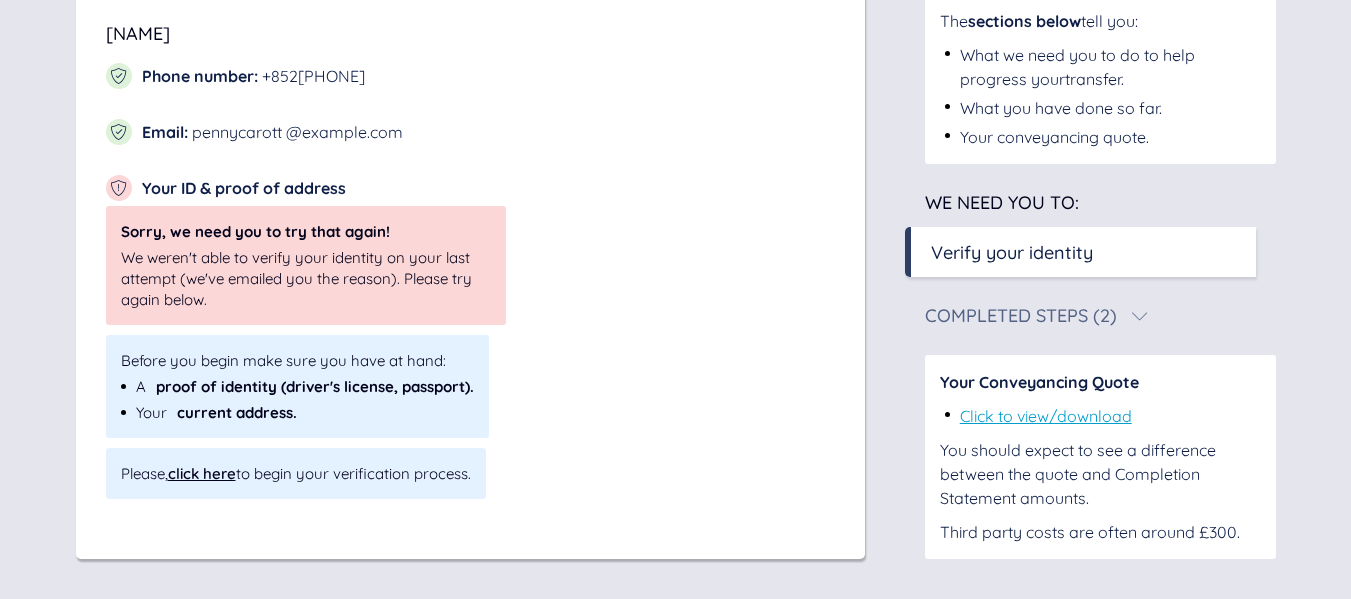 click on "click here" at bounding box center (202, 473) 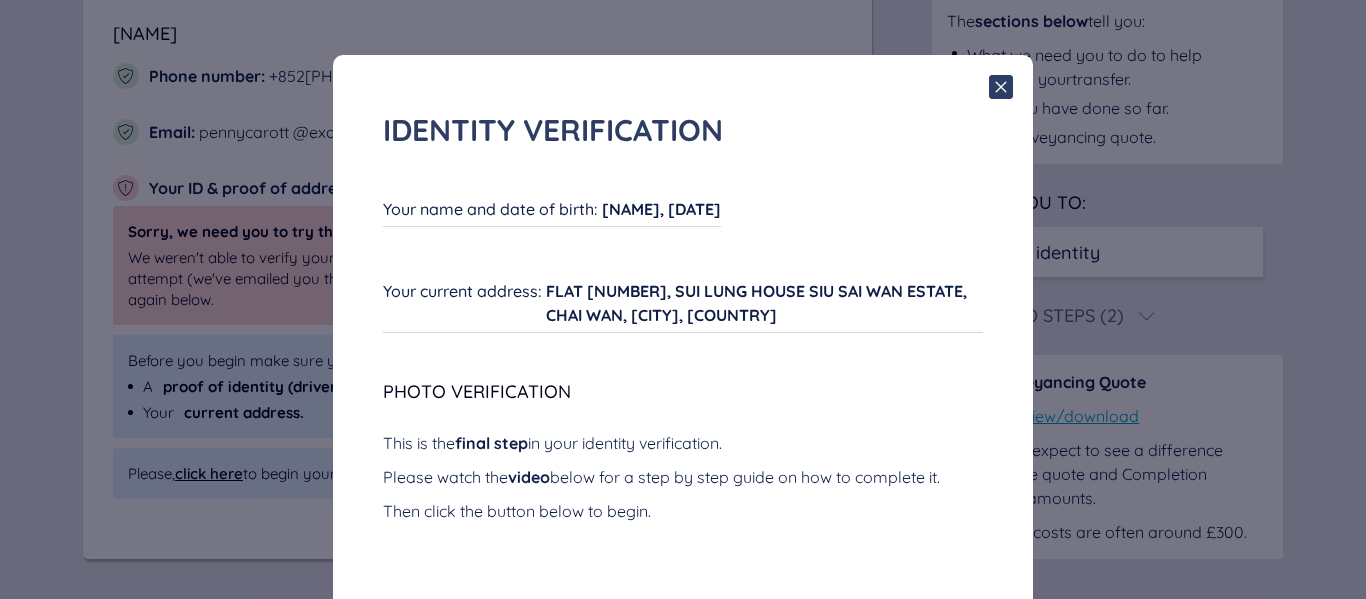 scroll, scrollTop: 0, scrollLeft: 0, axis: both 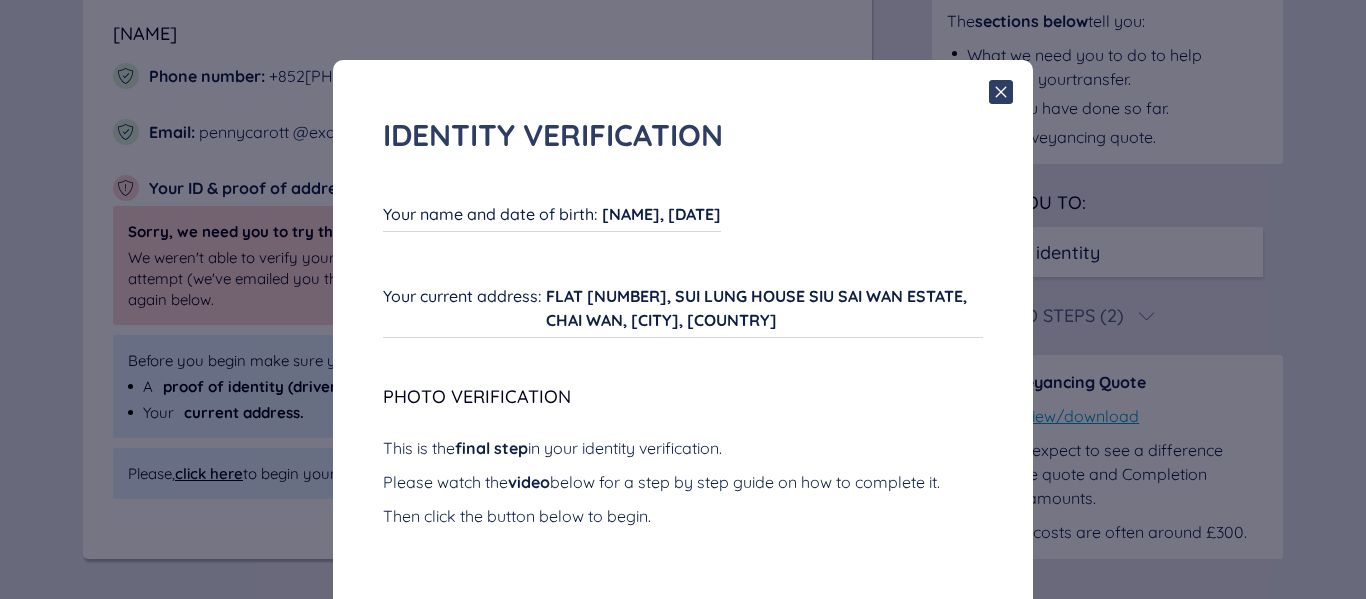 click on "[FIRST] [LAST], [DD]/[MM]/[YYYY]" at bounding box center (661, 214) 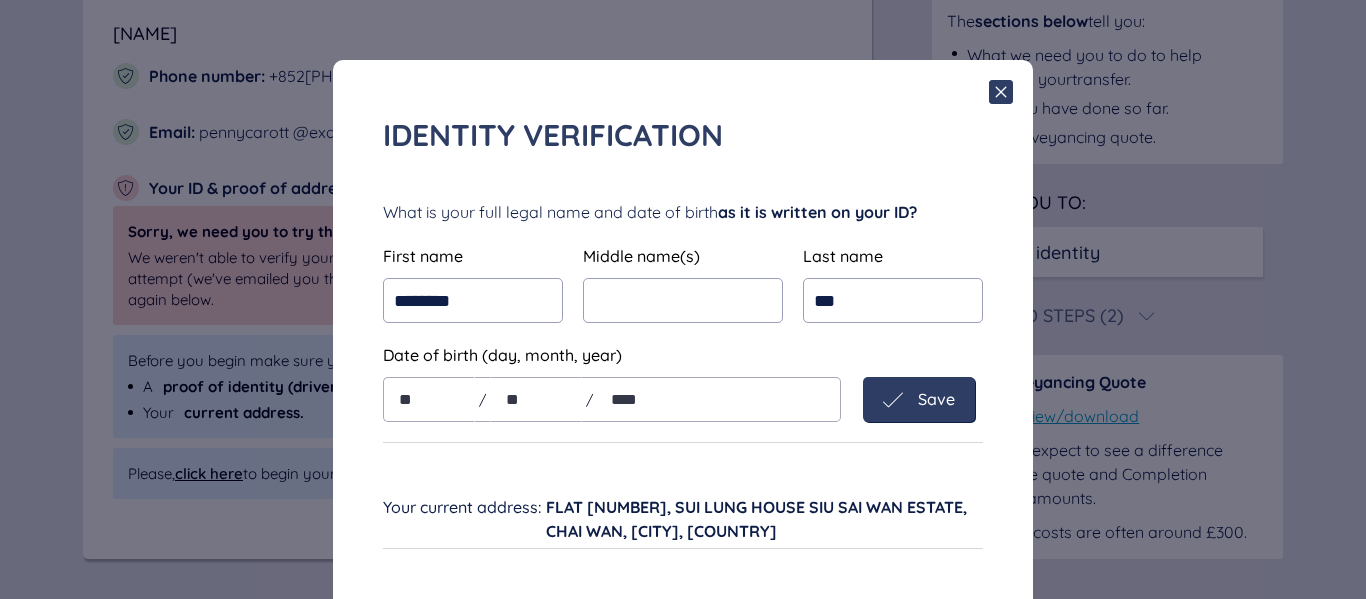 click on "Save" at bounding box center [936, 399] 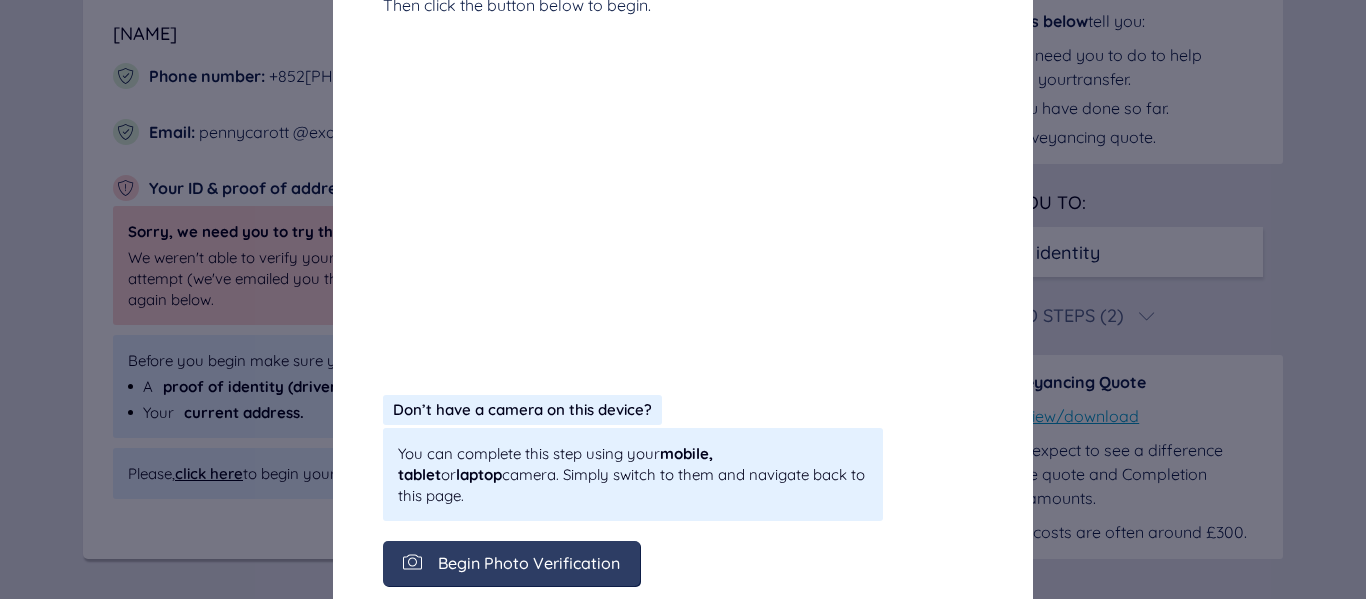 scroll, scrollTop: 527, scrollLeft: 0, axis: vertical 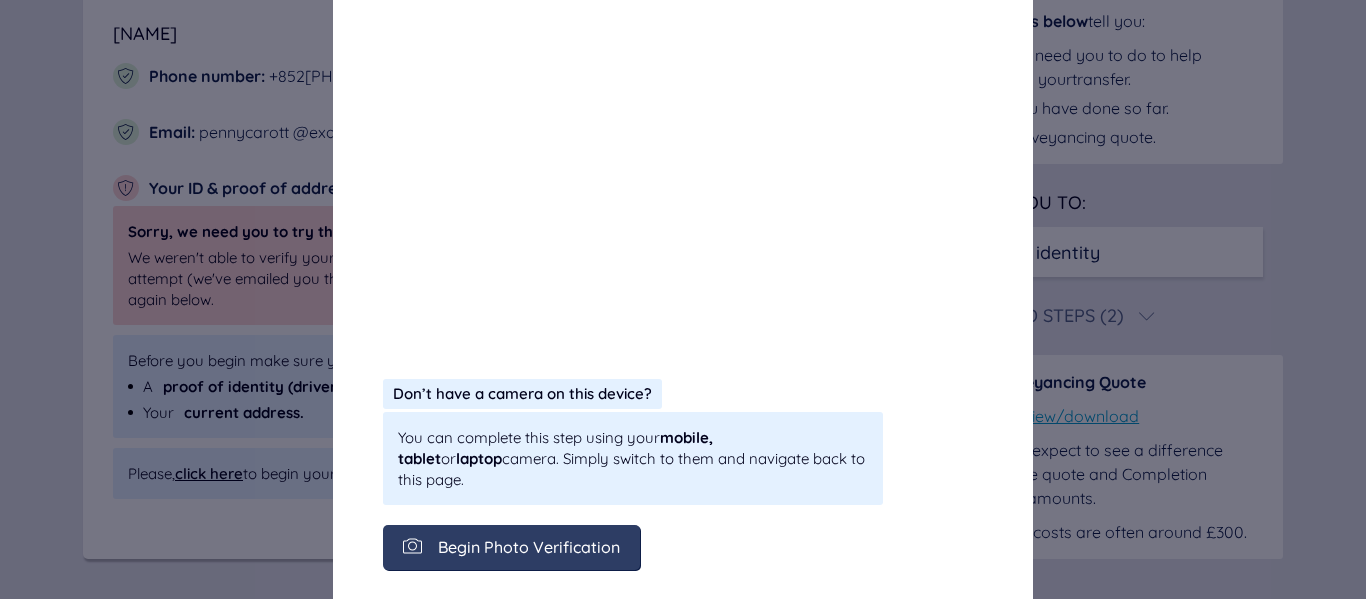 click on "Begin Photo Verification" at bounding box center [529, 547] 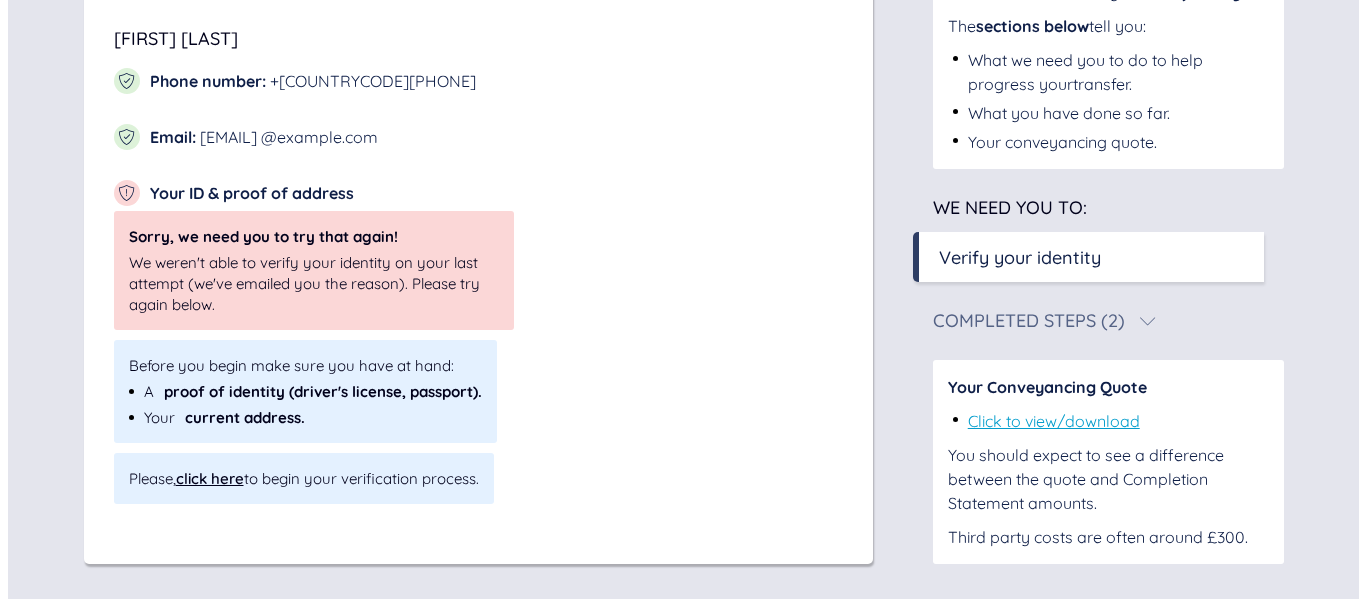 scroll, scrollTop: 395, scrollLeft: 0, axis: vertical 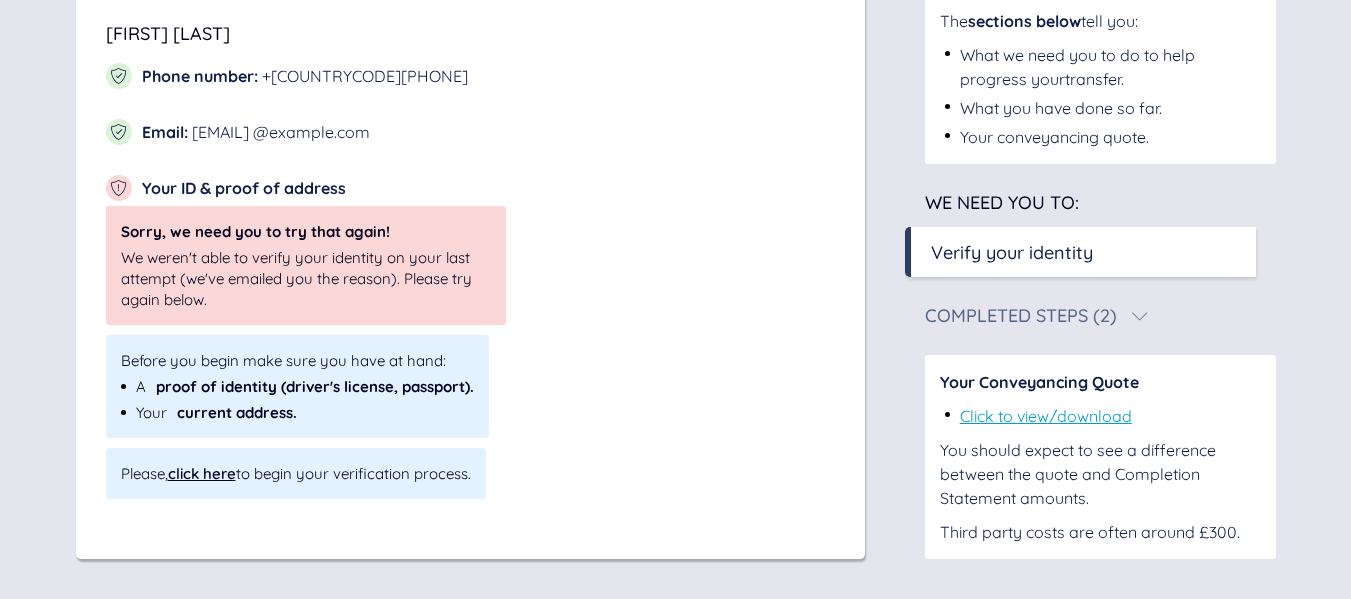 click on "click here" at bounding box center (202, 473) 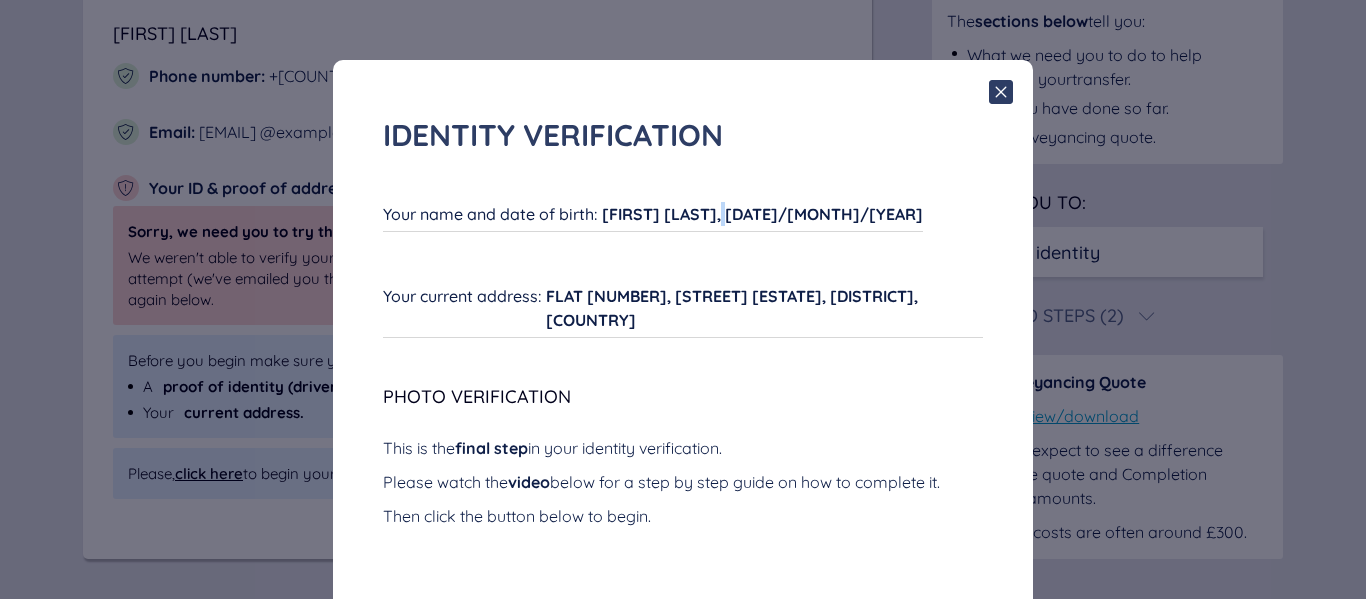 click on "[NAME], [DATE]" at bounding box center (762, 214) 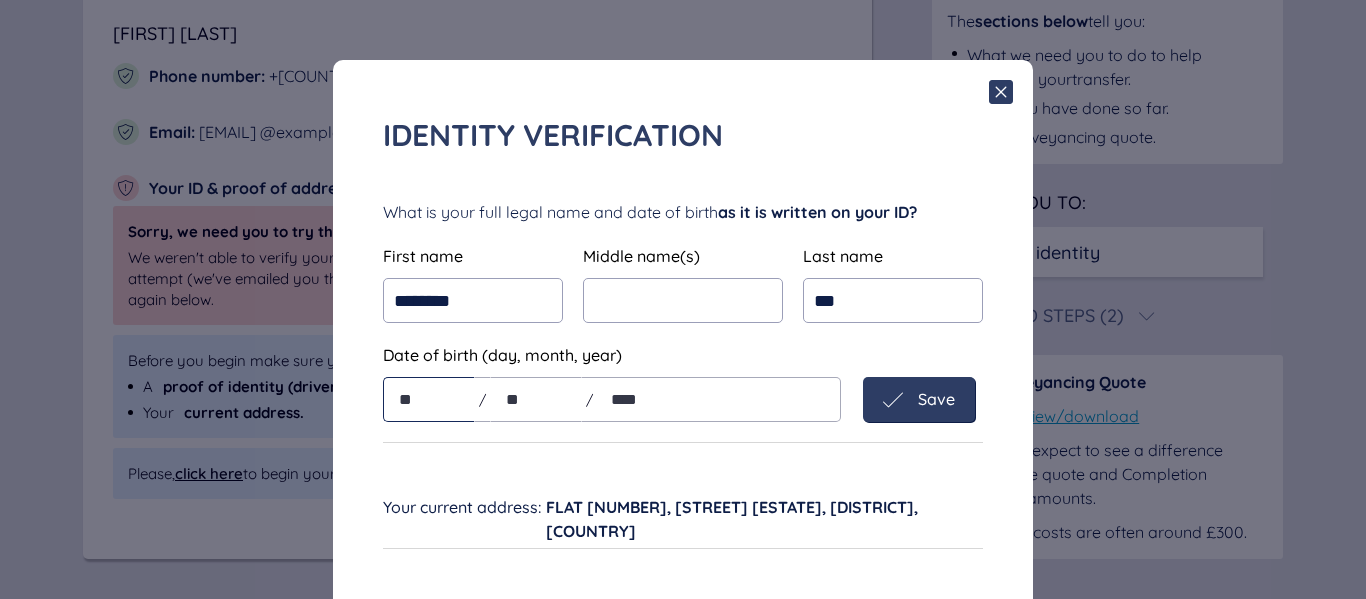 click on "**" at bounding box center (429, 399) 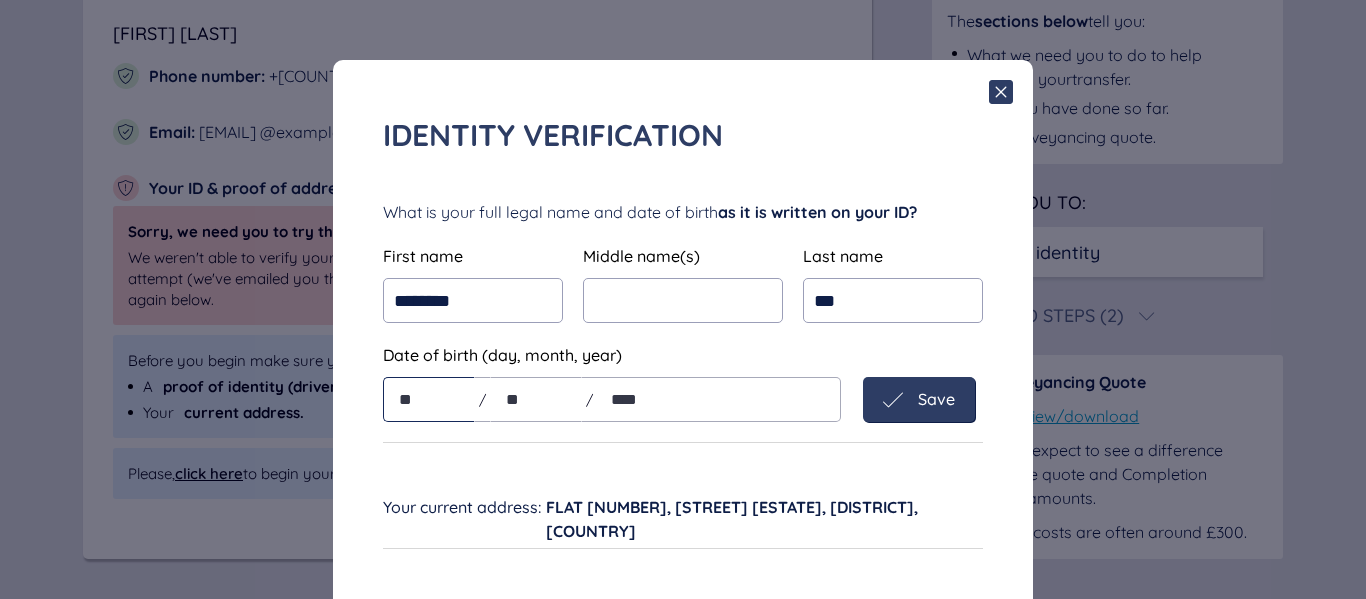 type on "**" 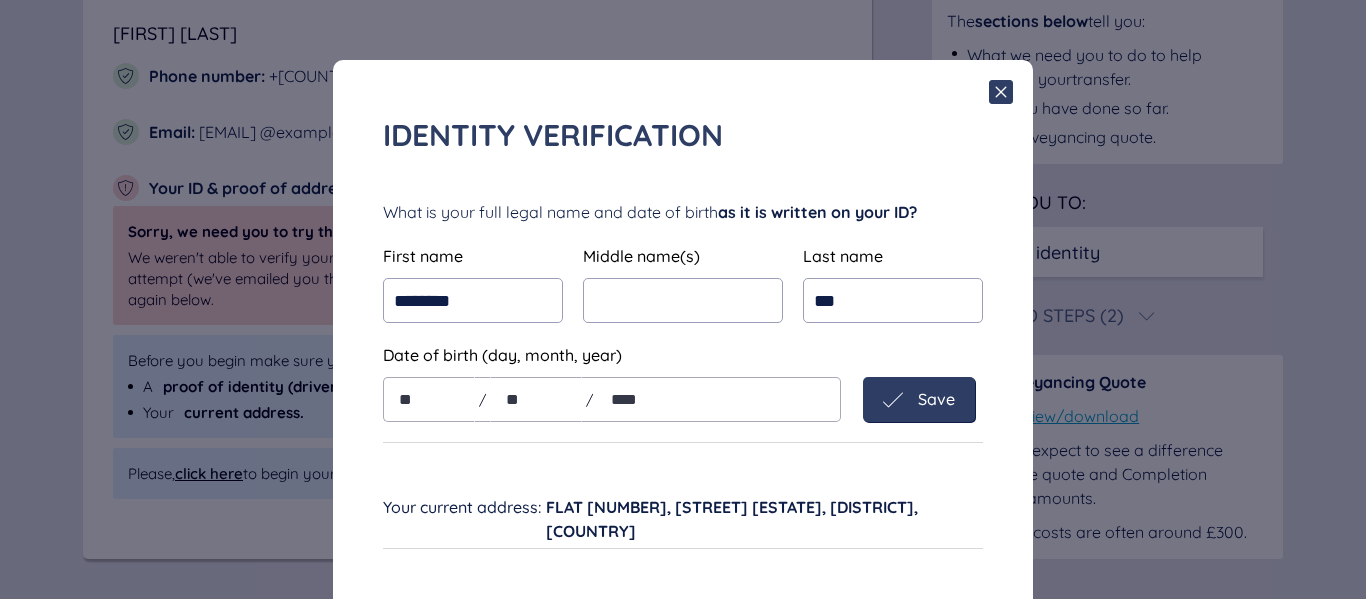 click on "Save" at bounding box center [936, 399] 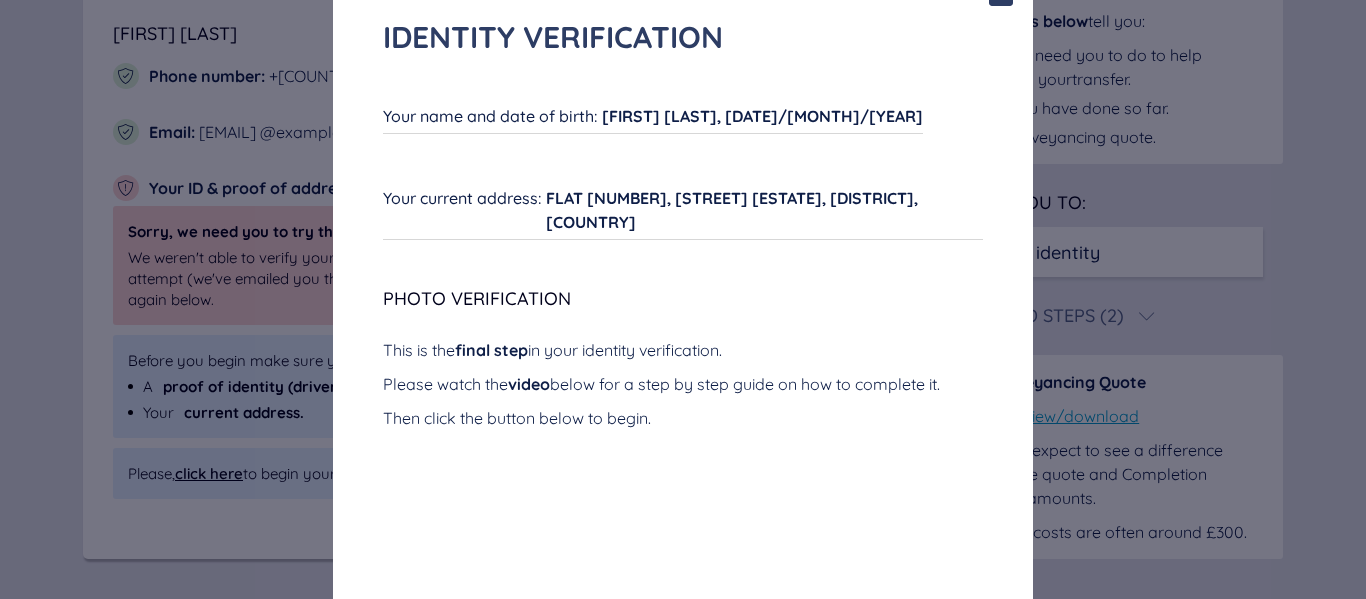 scroll, scrollTop: 0, scrollLeft: 0, axis: both 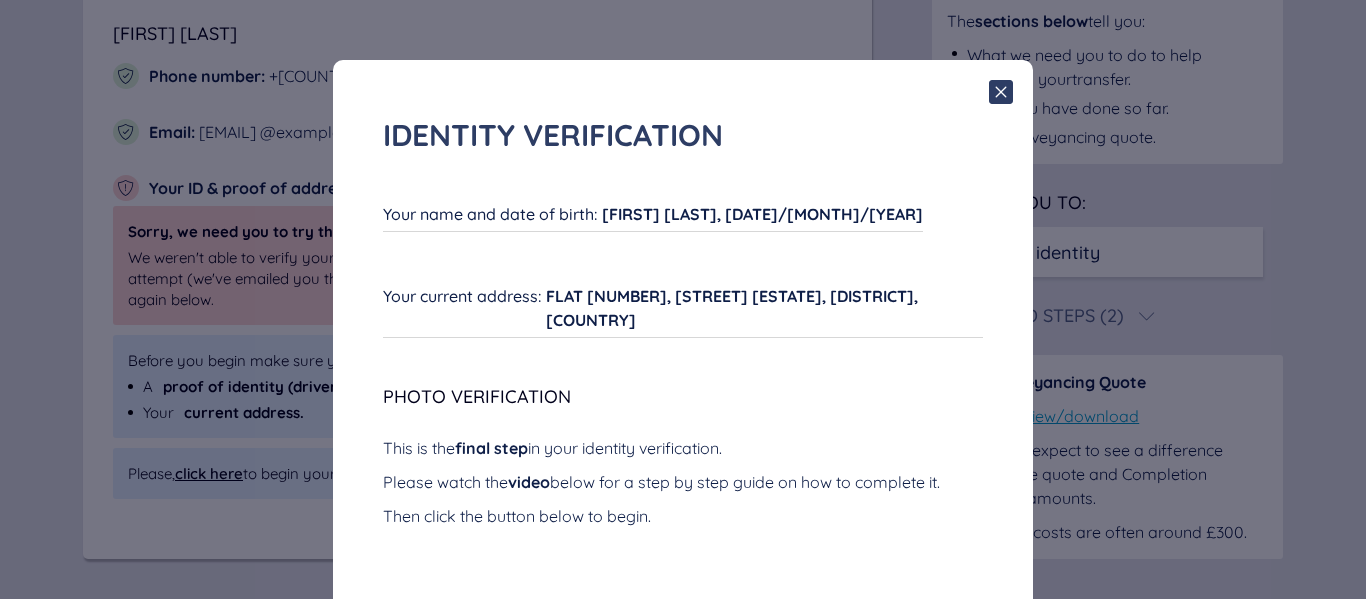 click on "WING CHI CHU, 24/07/1972" at bounding box center (762, 214) 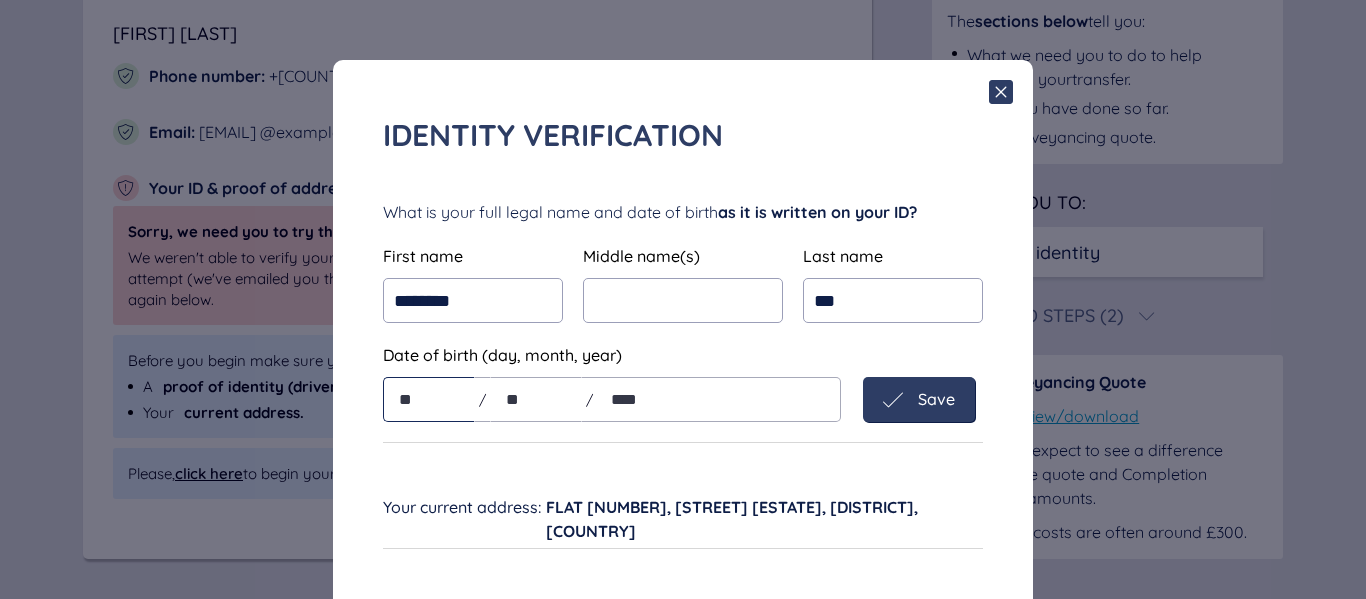 click on "**" at bounding box center (429, 399) 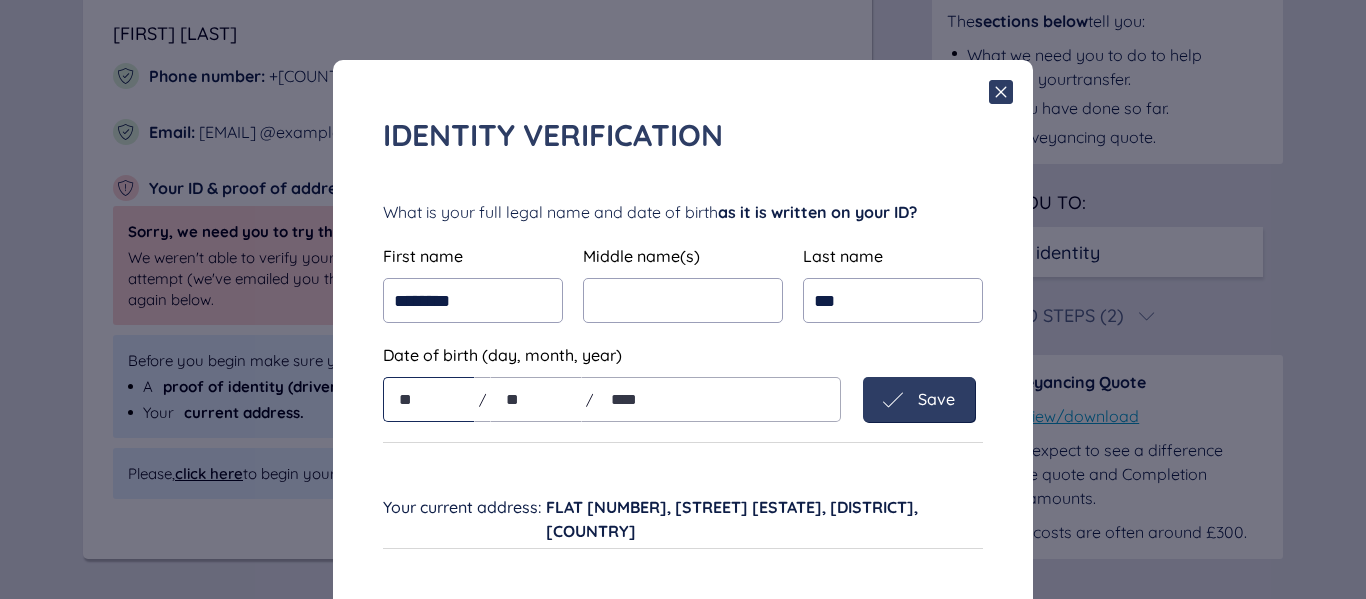 type on "**" 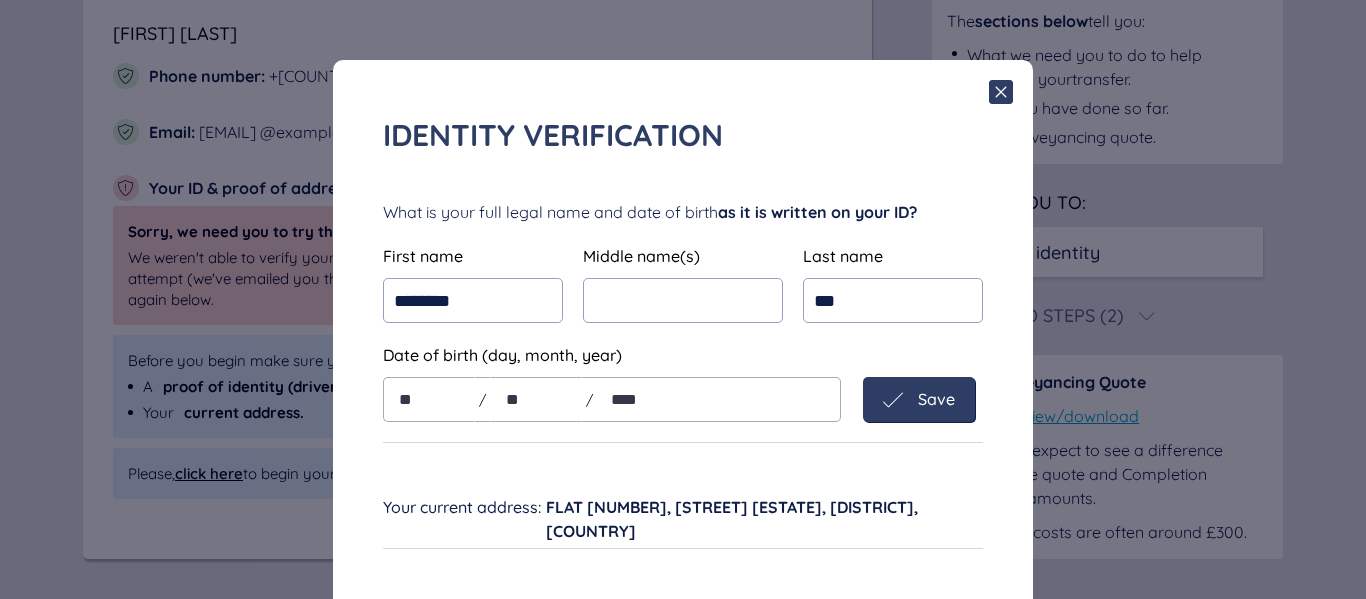 click on "Save" at bounding box center [919, 400] 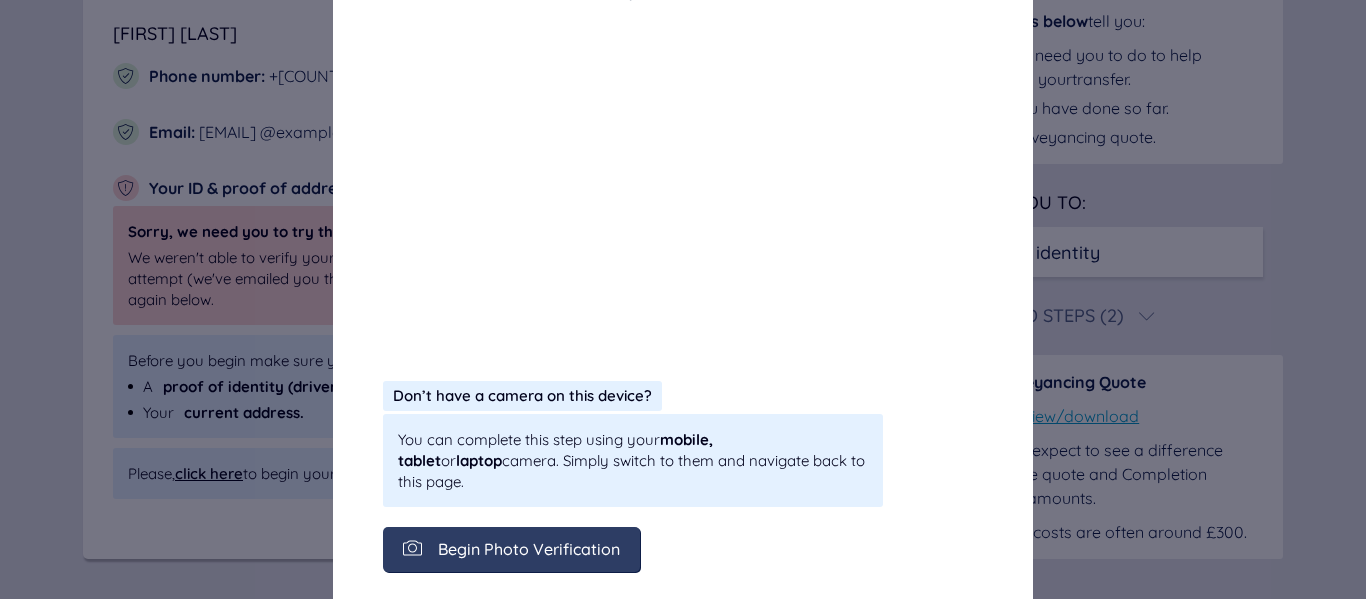 scroll, scrollTop: 527, scrollLeft: 0, axis: vertical 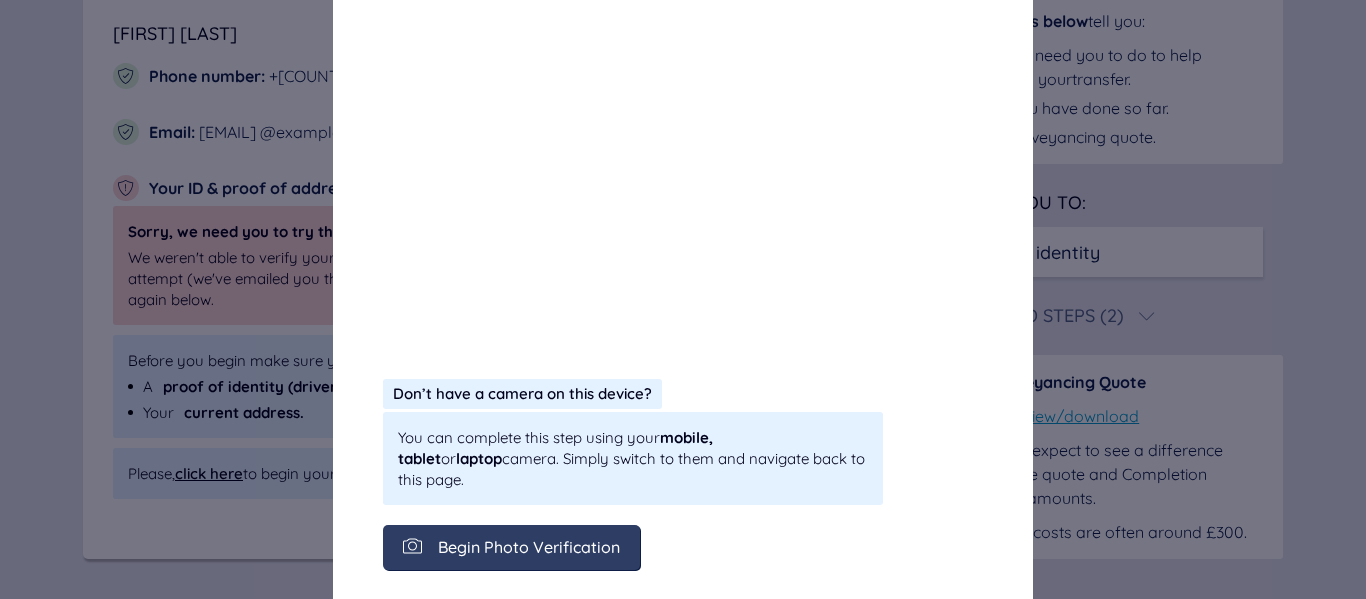 click on "Begin Photo Verification" at bounding box center (529, 547) 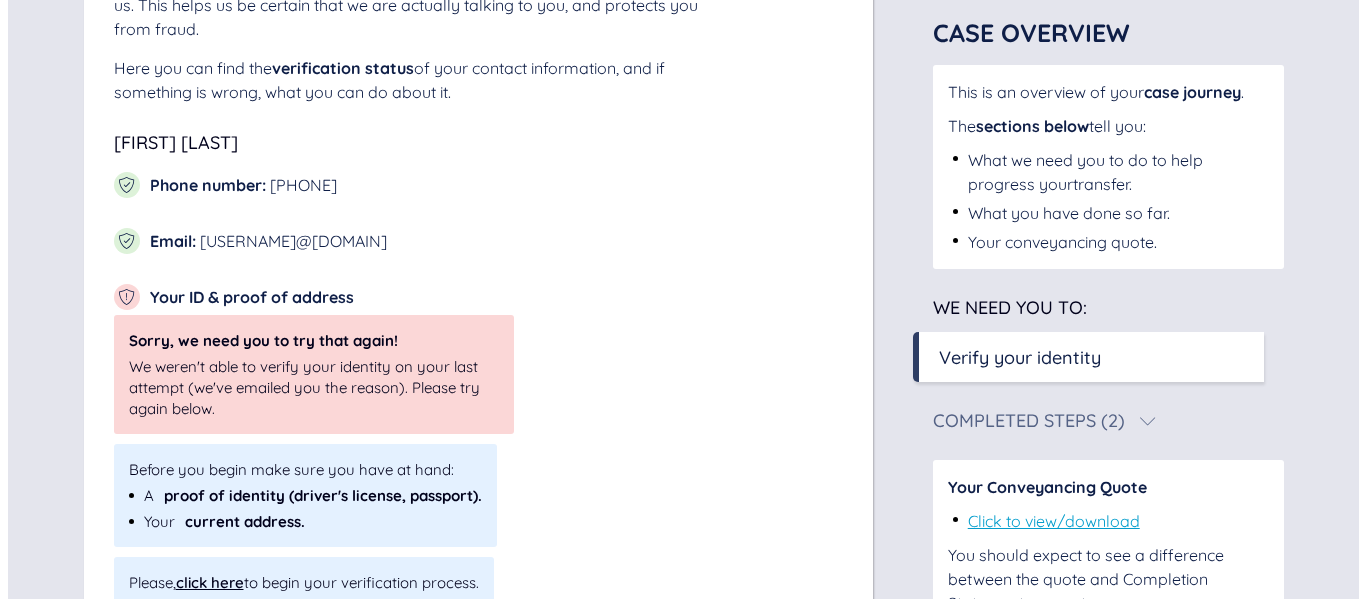 scroll, scrollTop: 395, scrollLeft: 0, axis: vertical 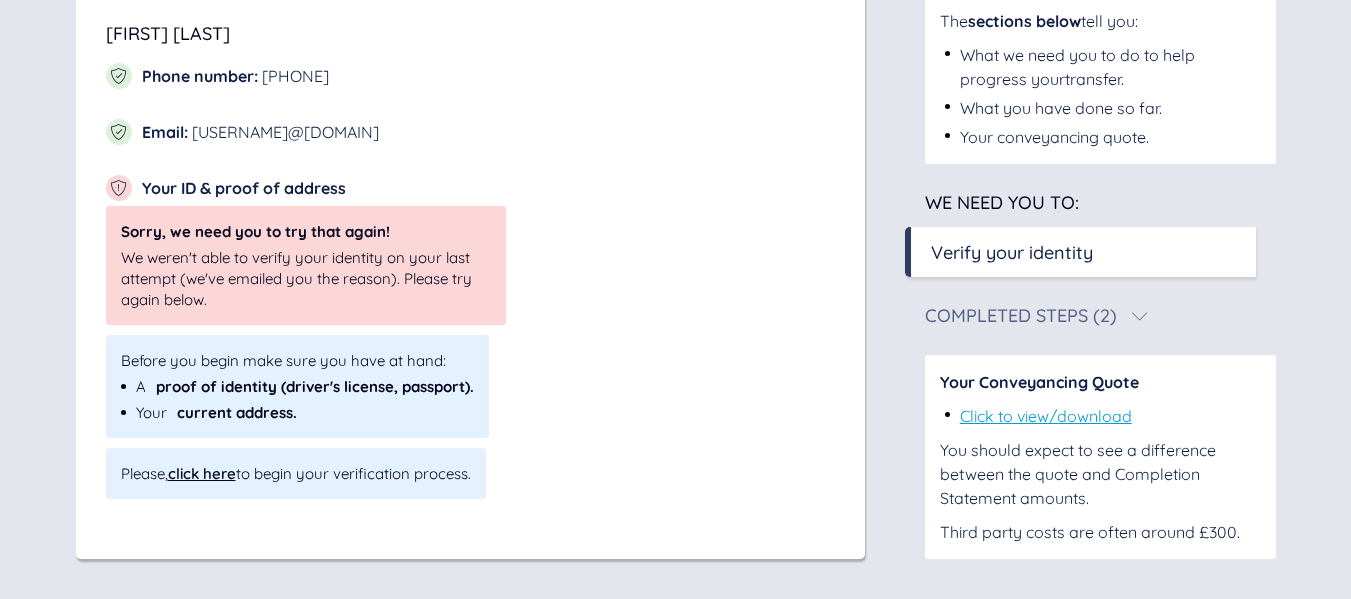 click on "click here" at bounding box center [202, 473] 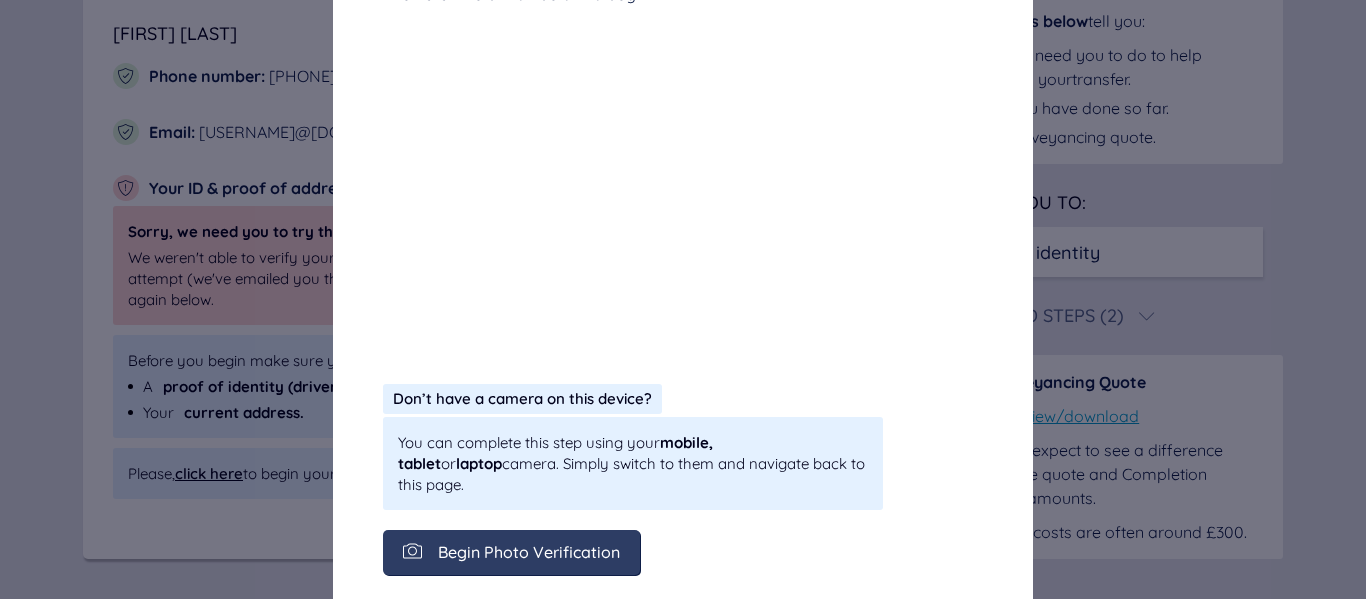 scroll, scrollTop: 527, scrollLeft: 0, axis: vertical 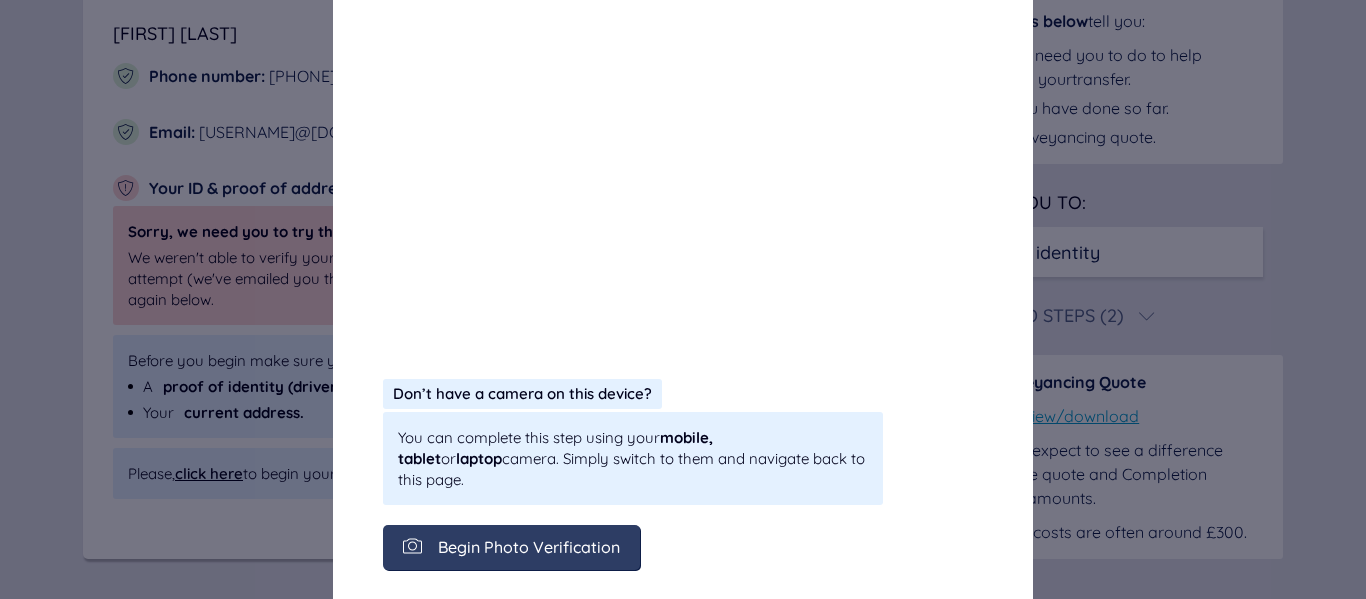 click on "Begin Photo Verification" at bounding box center [529, 547] 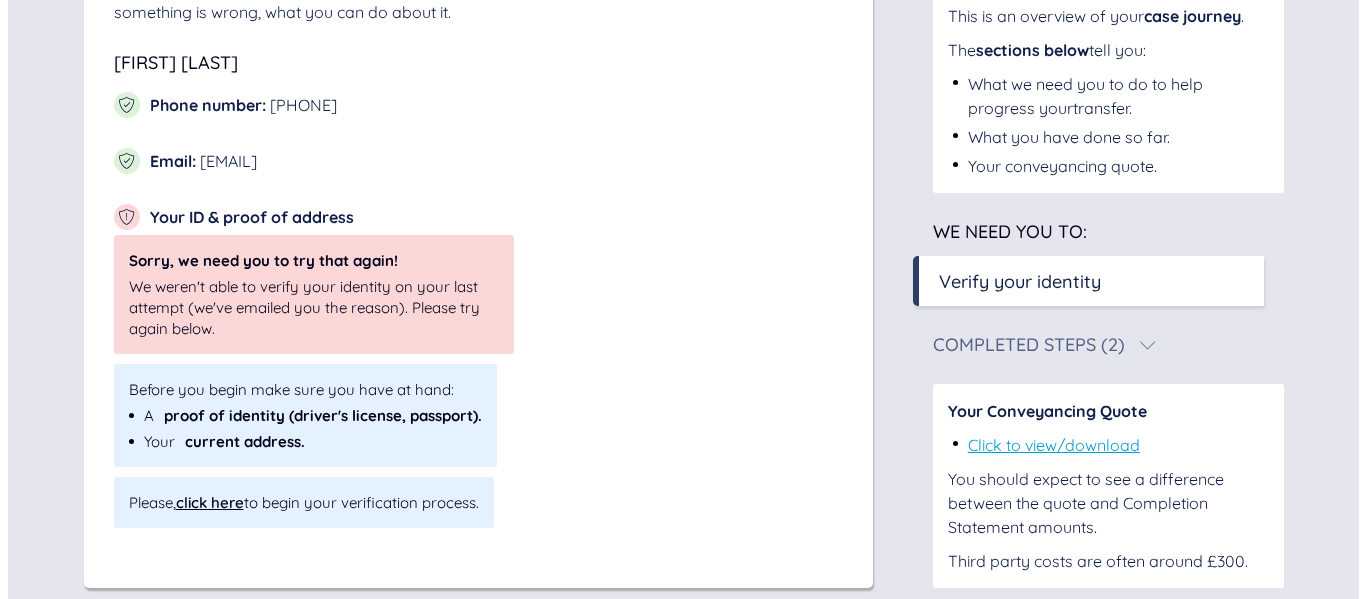 scroll, scrollTop: 395, scrollLeft: 0, axis: vertical 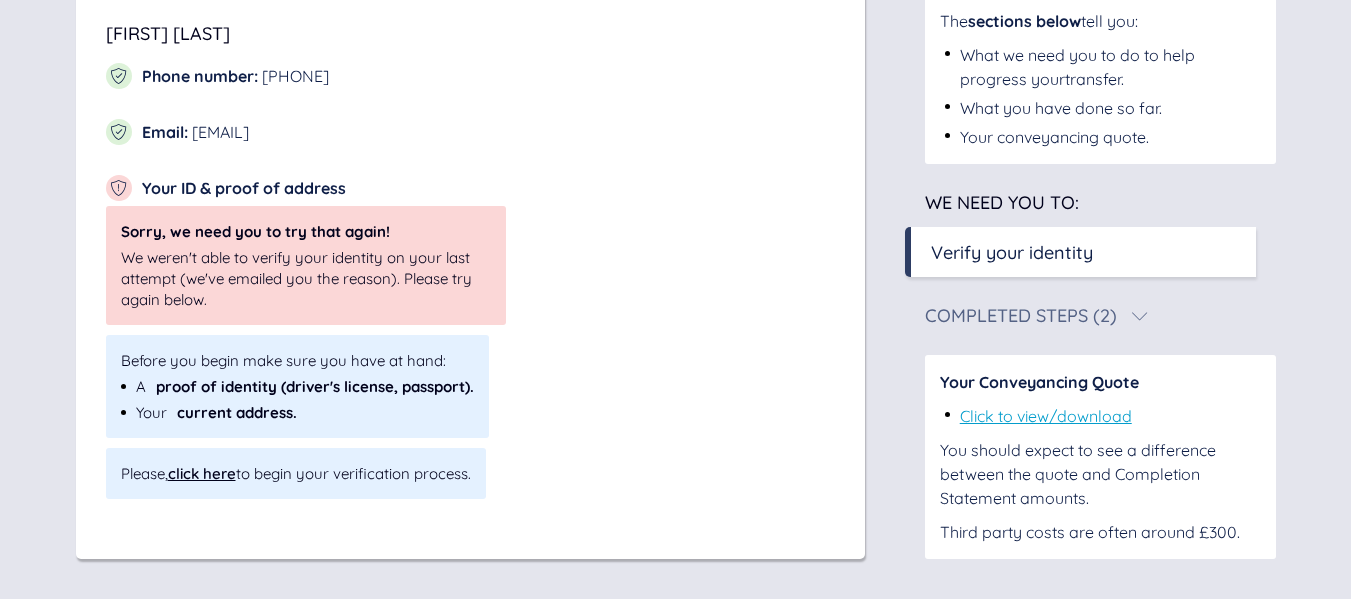 click on "click here" at bounding box center [202, 473] 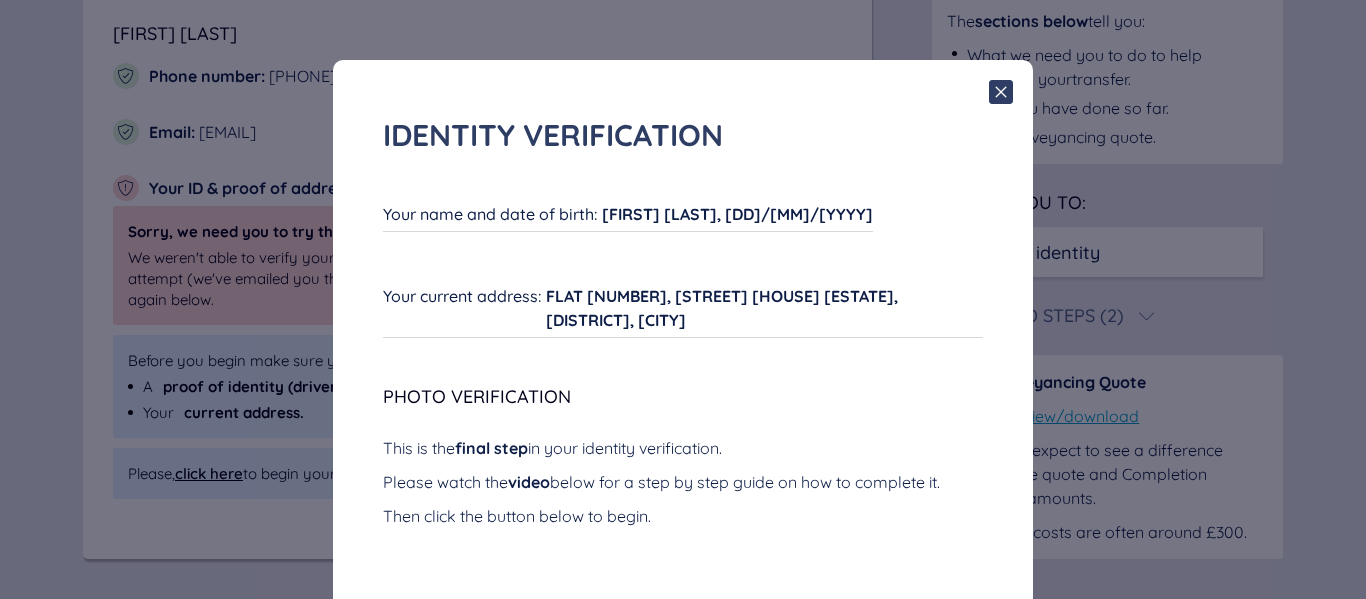 click on "[FIRST] [LAST], [DD]/[MM]/[YYYY]" at bounding box center [737, 214] 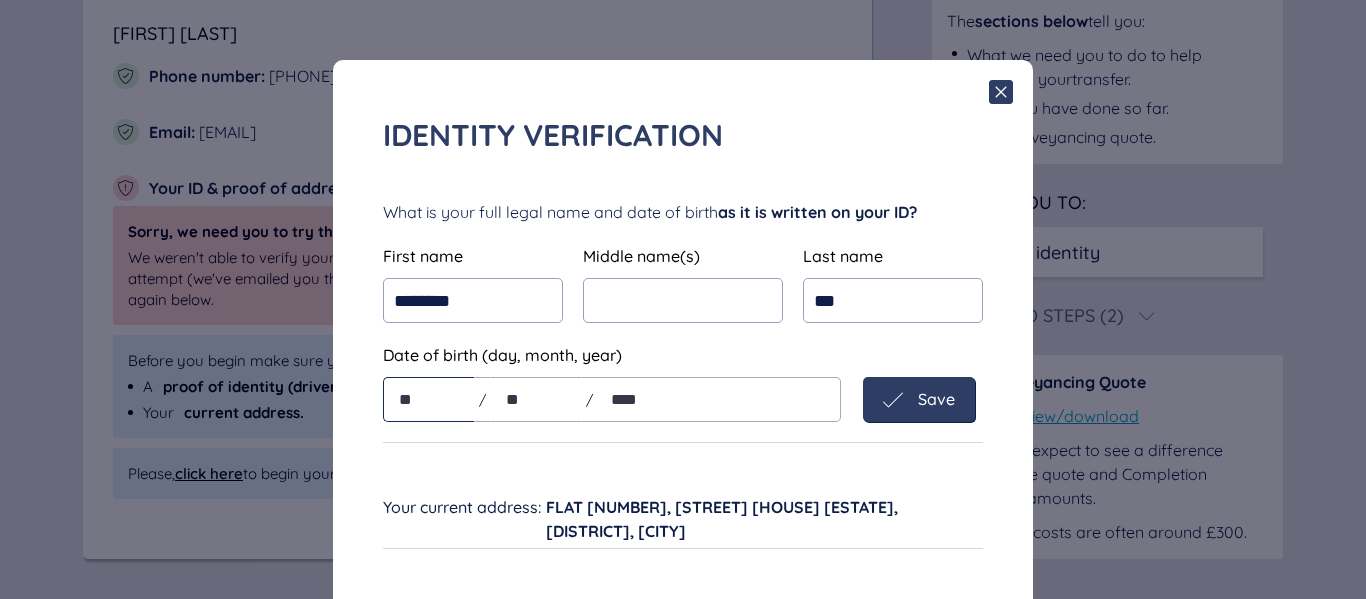 click on "**" at bounding box center [429, 399] 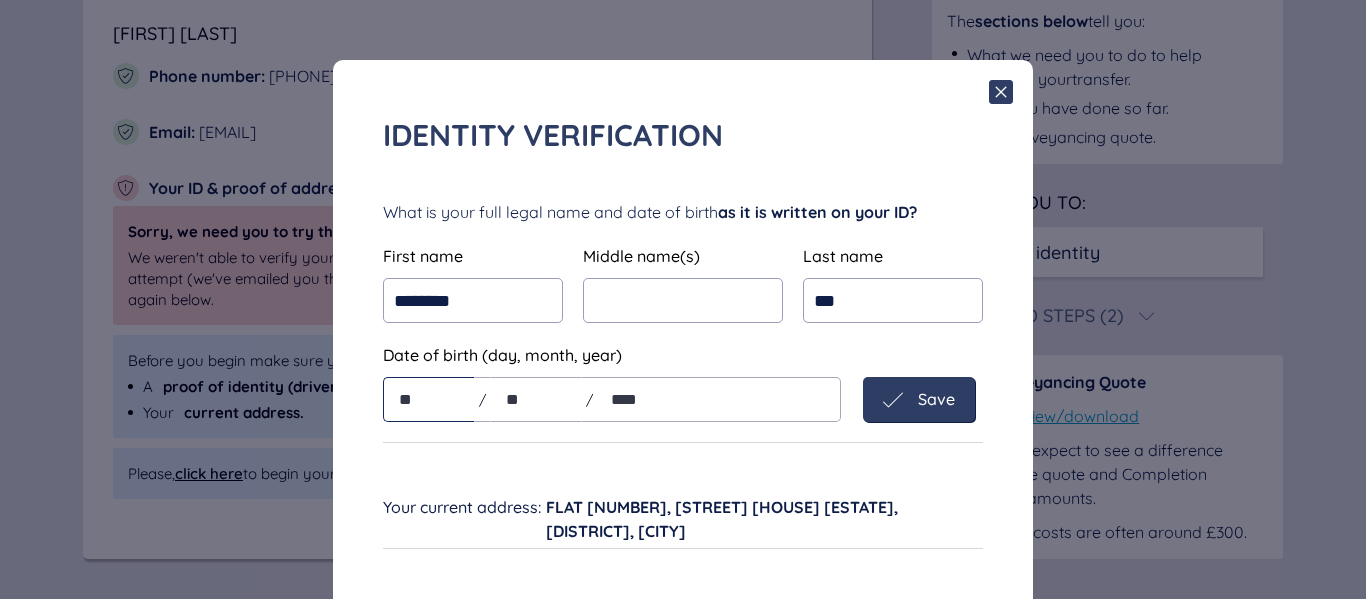 type on "**" 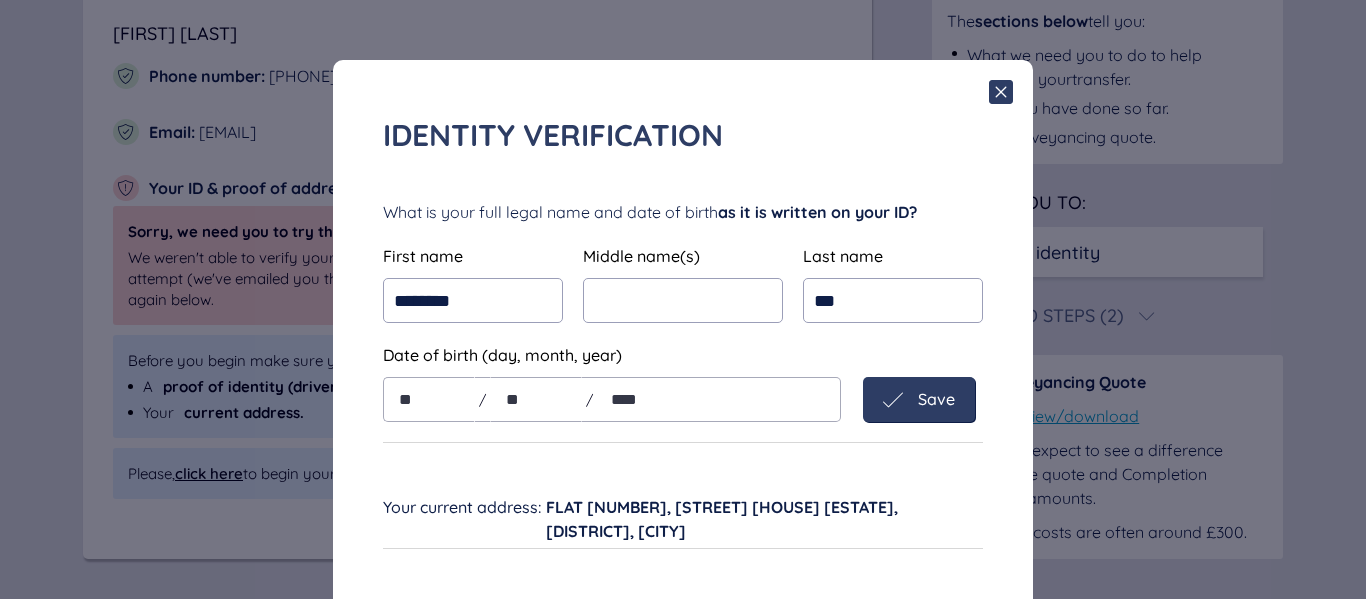 click on "Save" at bounding box center [919, 400] 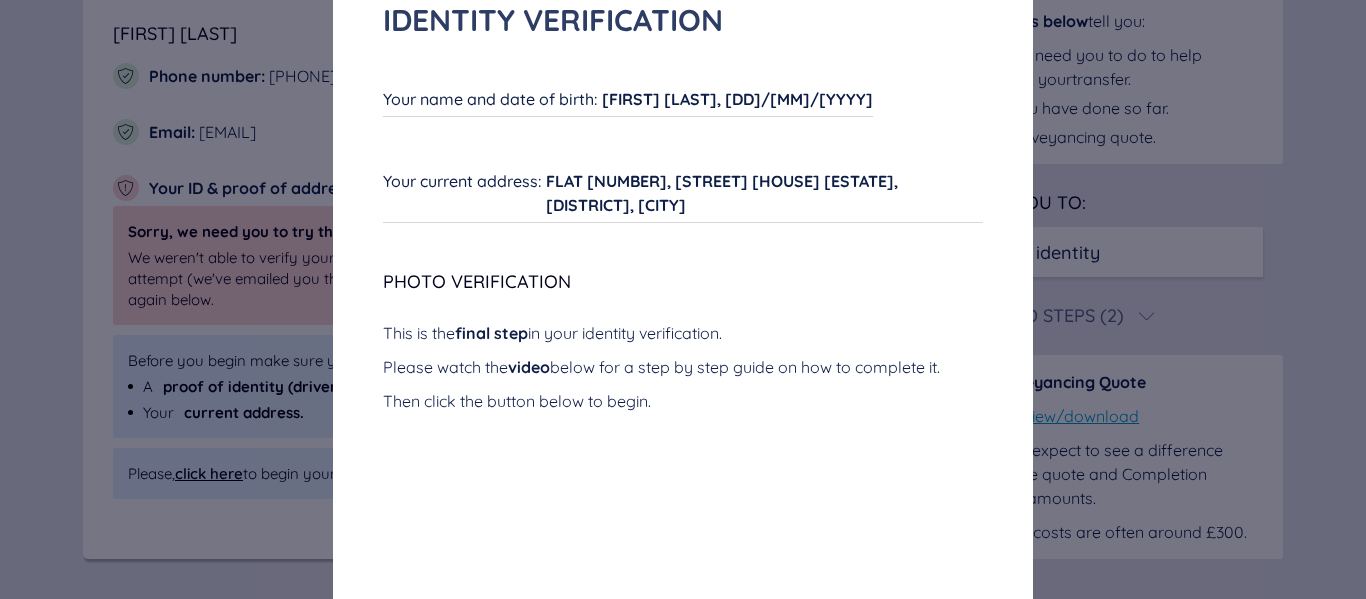scroll, scrollTop: 0, scrollLeft: 0, axis: both 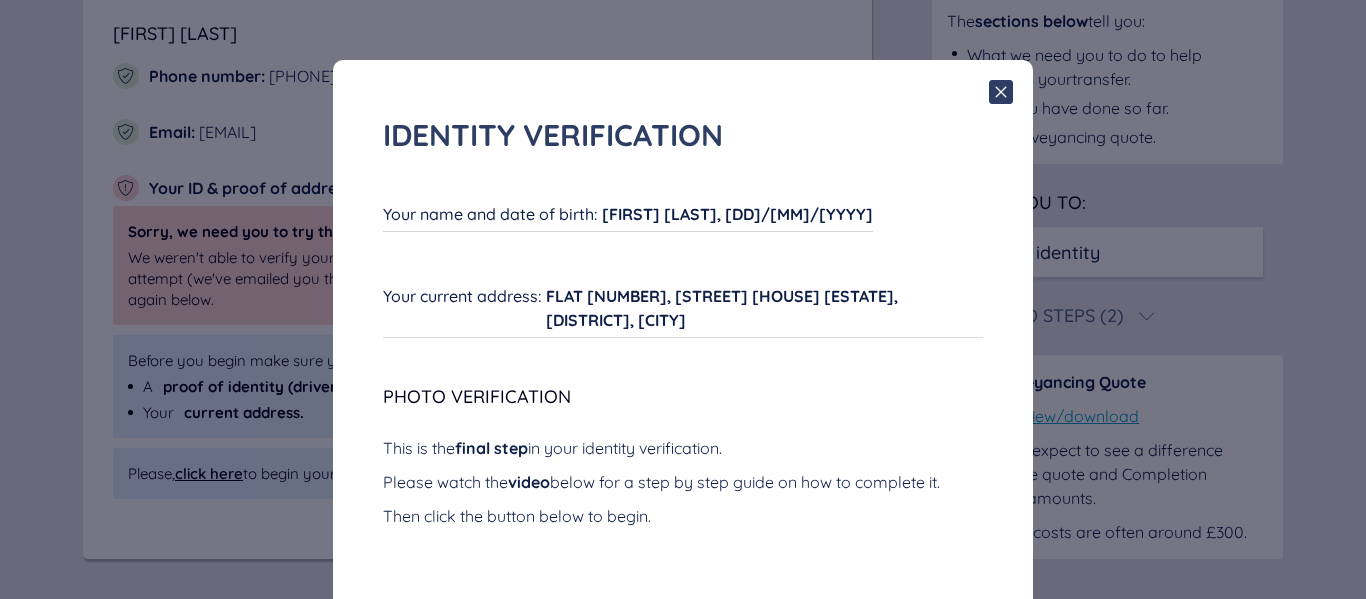 click on "WING CHI CHU, 22/07/1972" at bounding box center (737, 214) 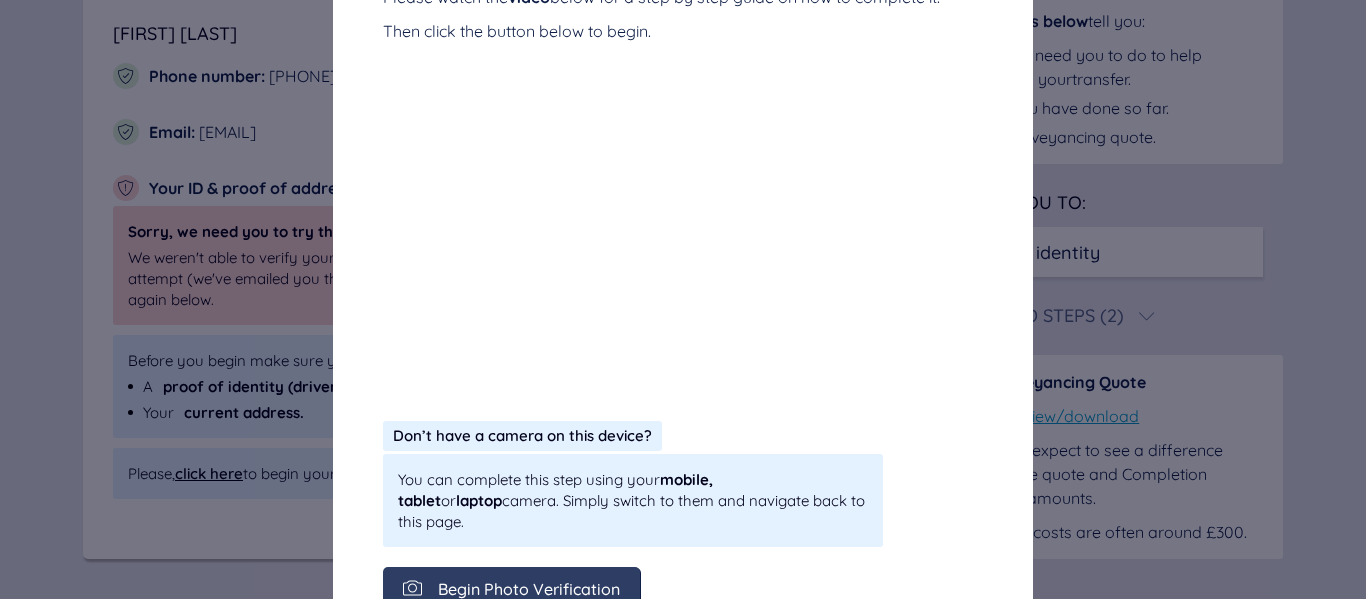 scroll, scrollTop: 738, scrollLeft: 0, axis: vertical 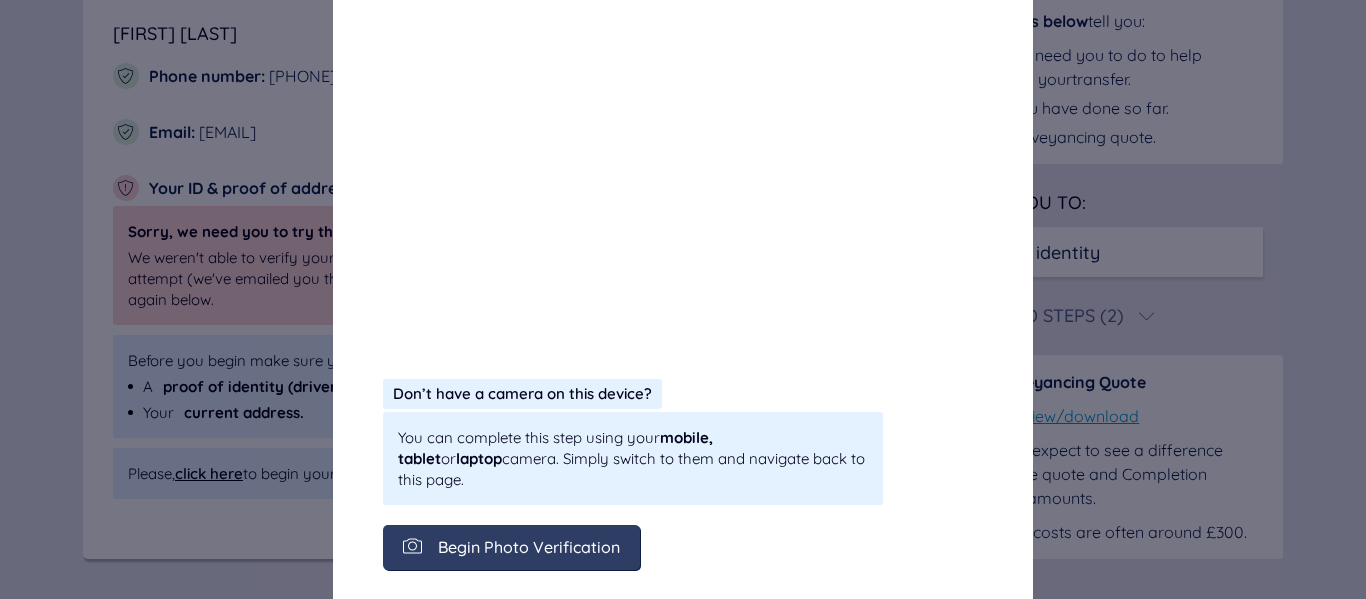 click on "Begin Photo Verification" at bounding box center (0, 0) 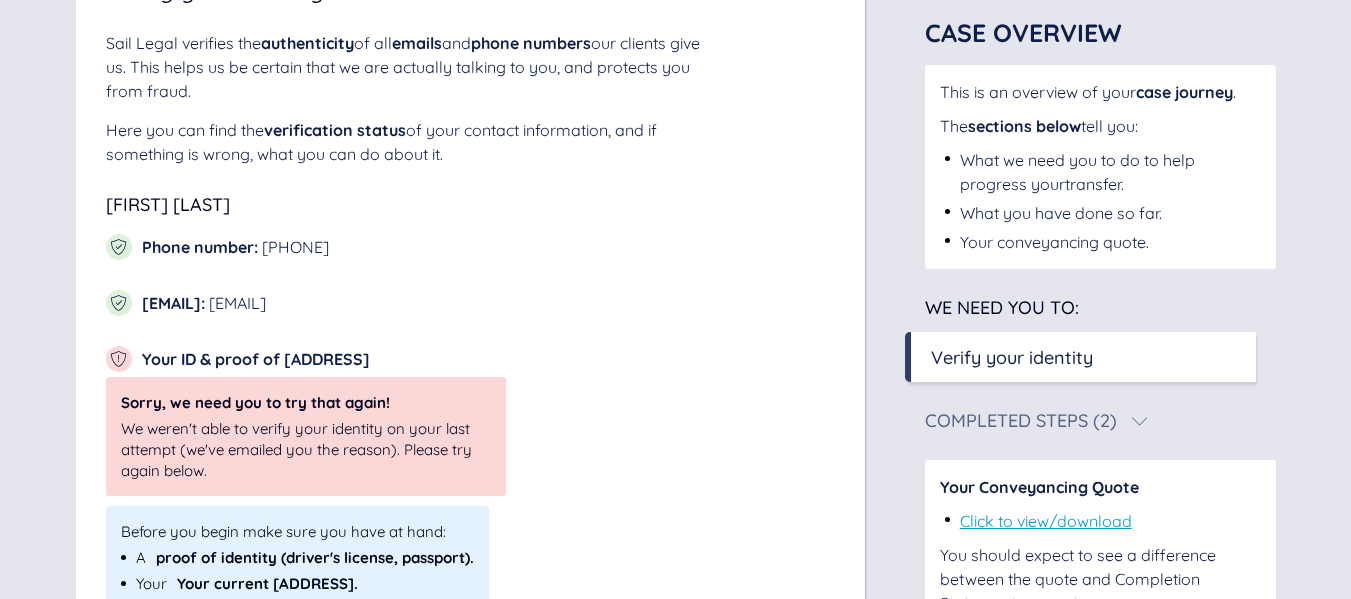 scroll, scrollTop: 195, scrollLeft: 0, axis: vertical 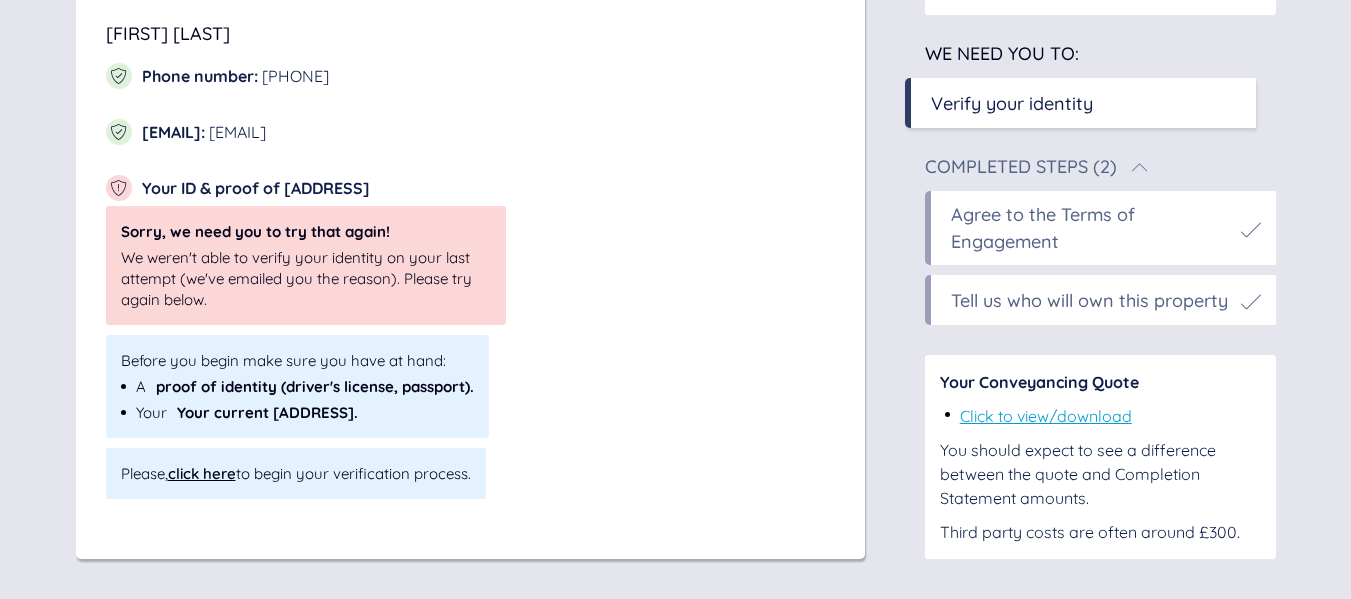 click on "click here" at bounding box center (202, 473) 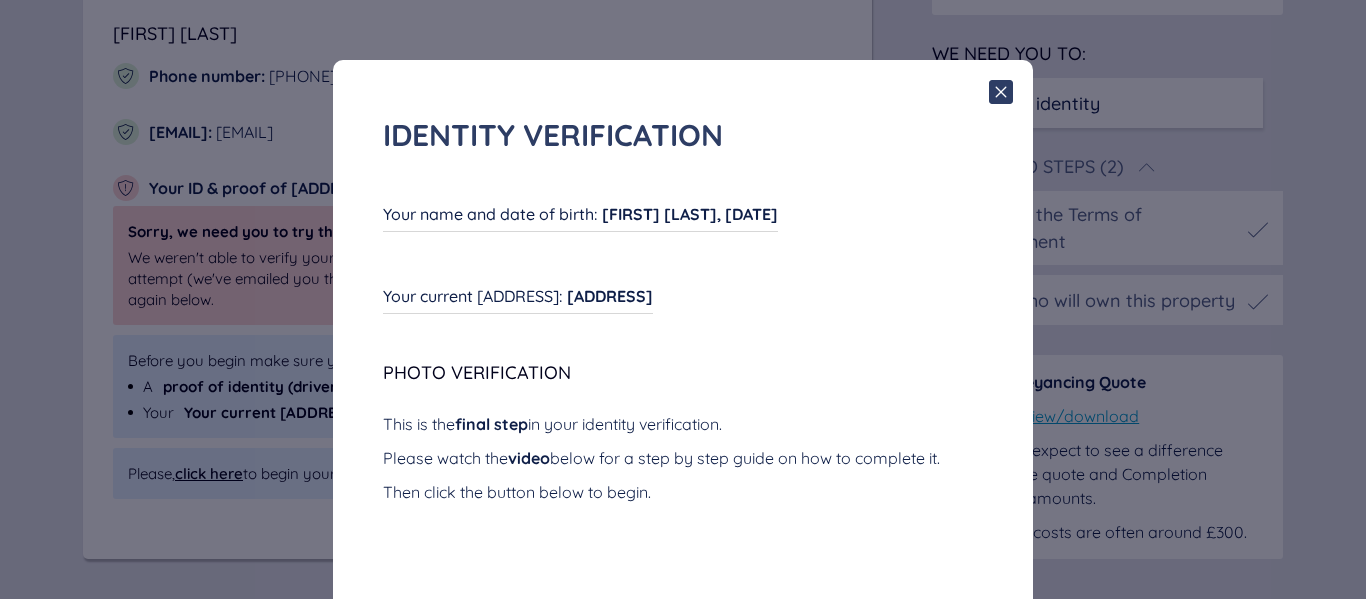 click on "[NAME], [DATE]" at bounding box center (690, 214) 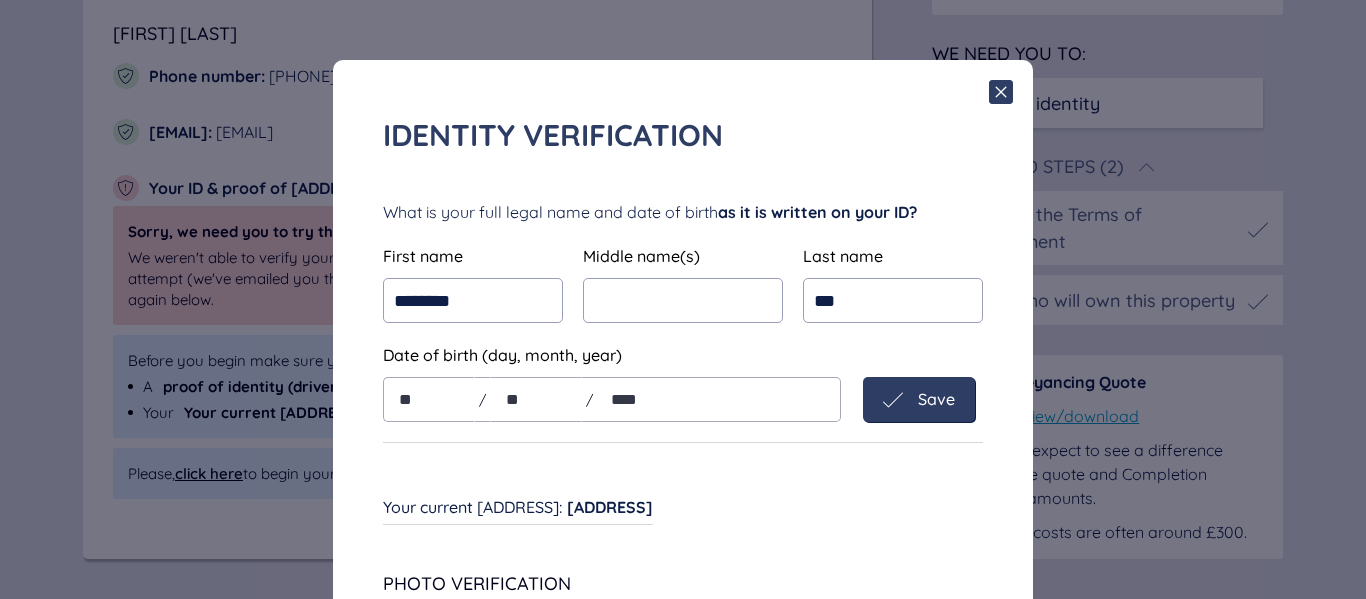 click on "Save" at bounding box center [936, 399] 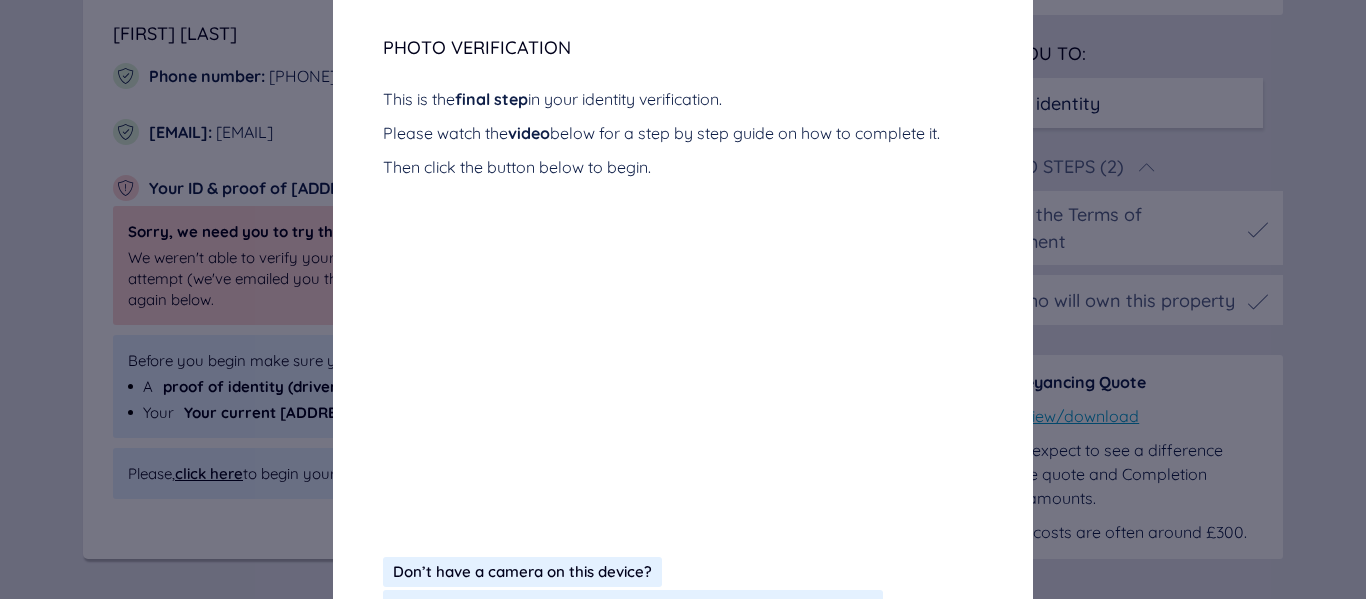 scroll, scrollTop: 27, scrollLeft: 0, axis: vertical 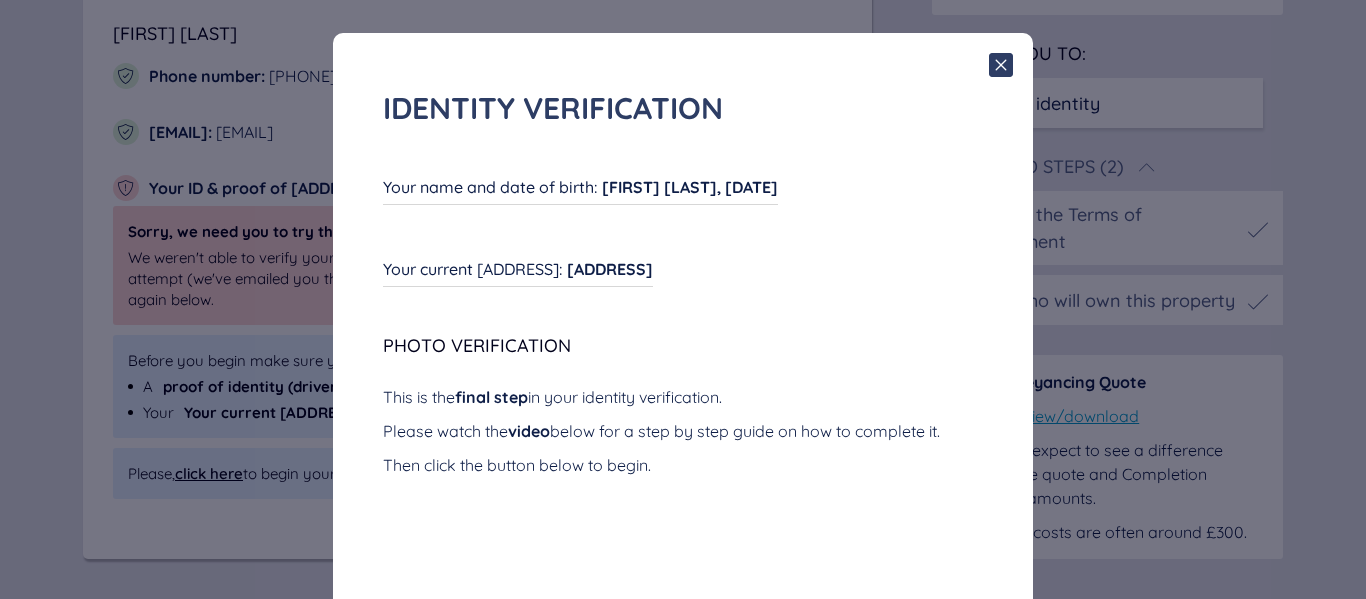 click on "[FIRST] [LAST], [DD]/[MM]/[YYYY]" at bounding box center (690, 187) 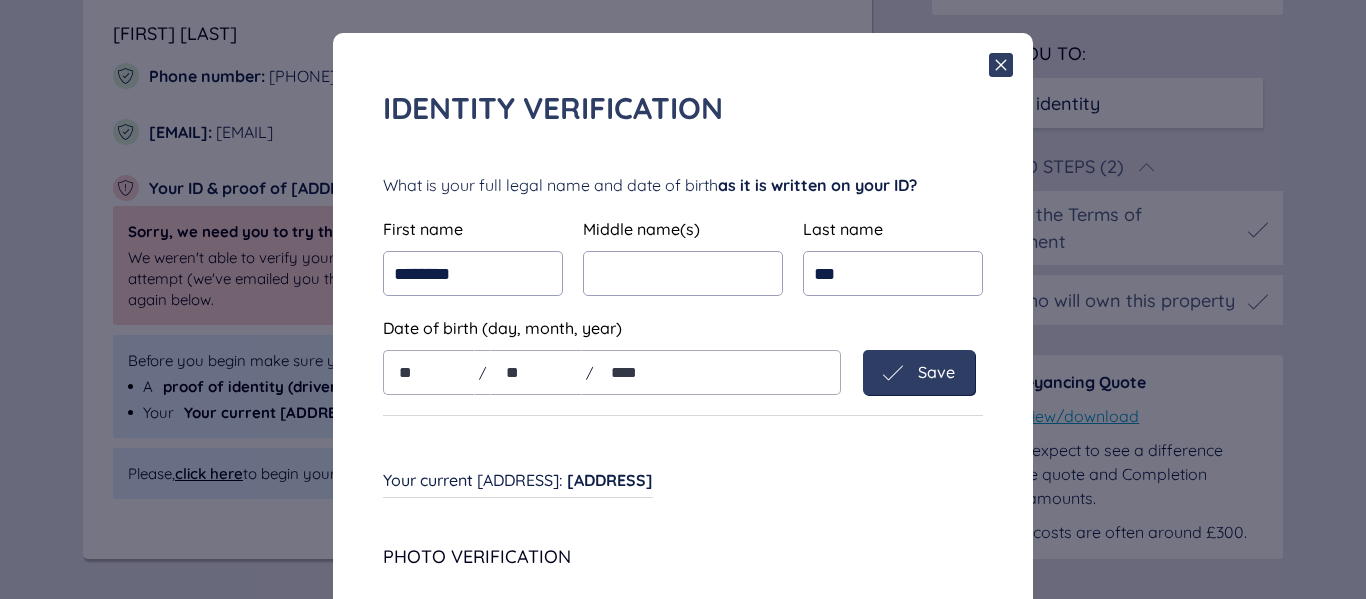 click on "Save" at bounding box center [936, 372] 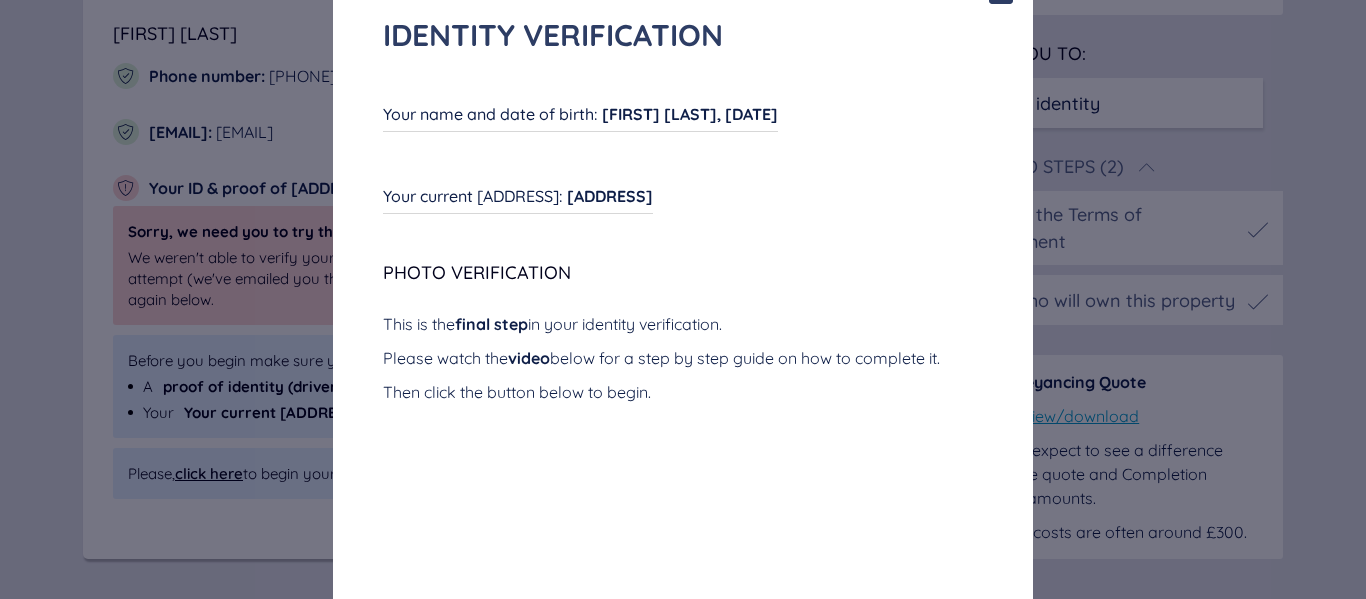 scroll, scrollTop: 0, scrollLeft: 0, axis: both 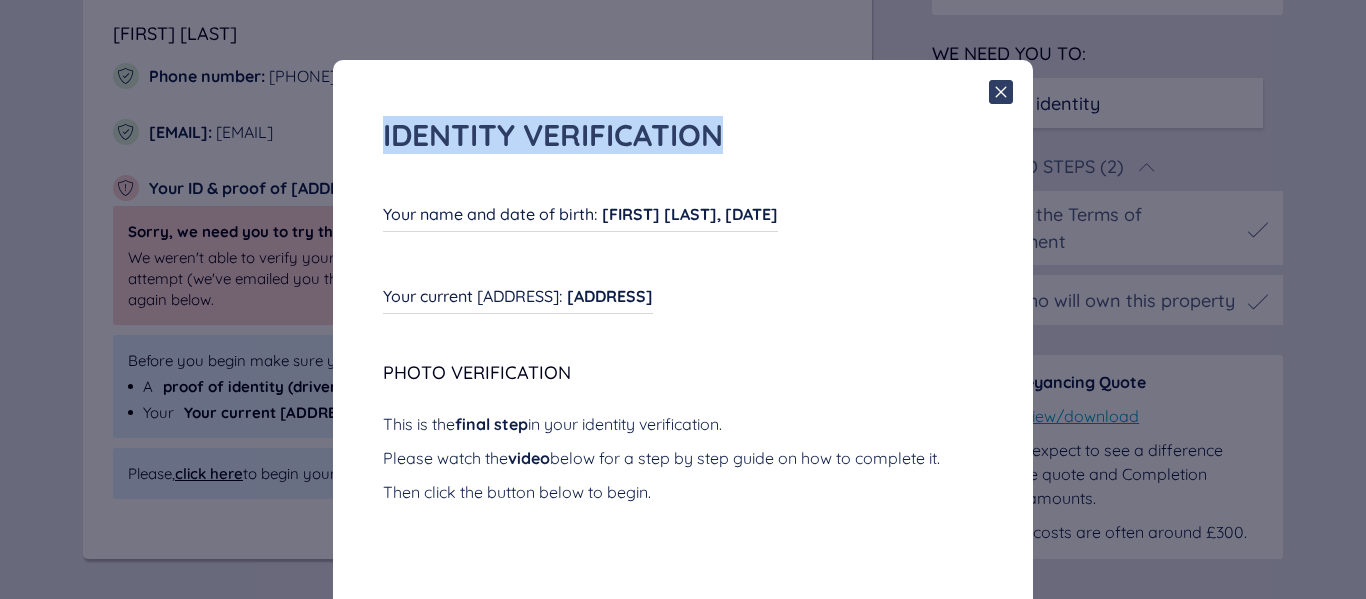 click at bounding box center (1001, 92) 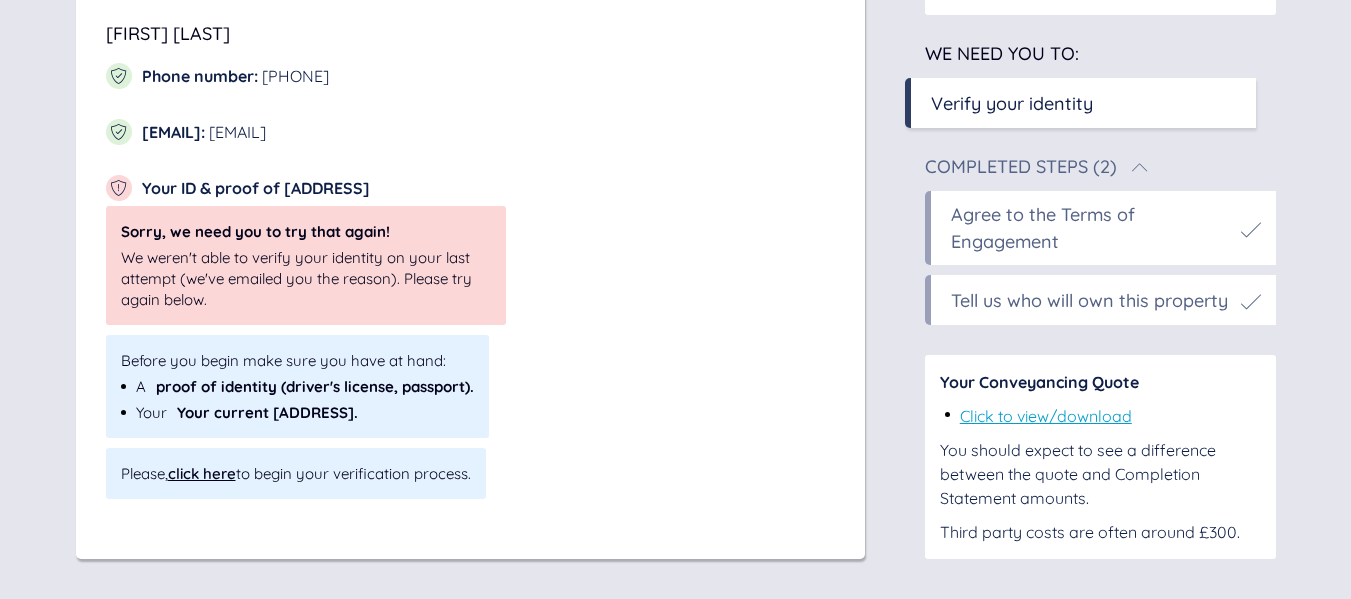 click on "click here" at bounding box center (202, 473) 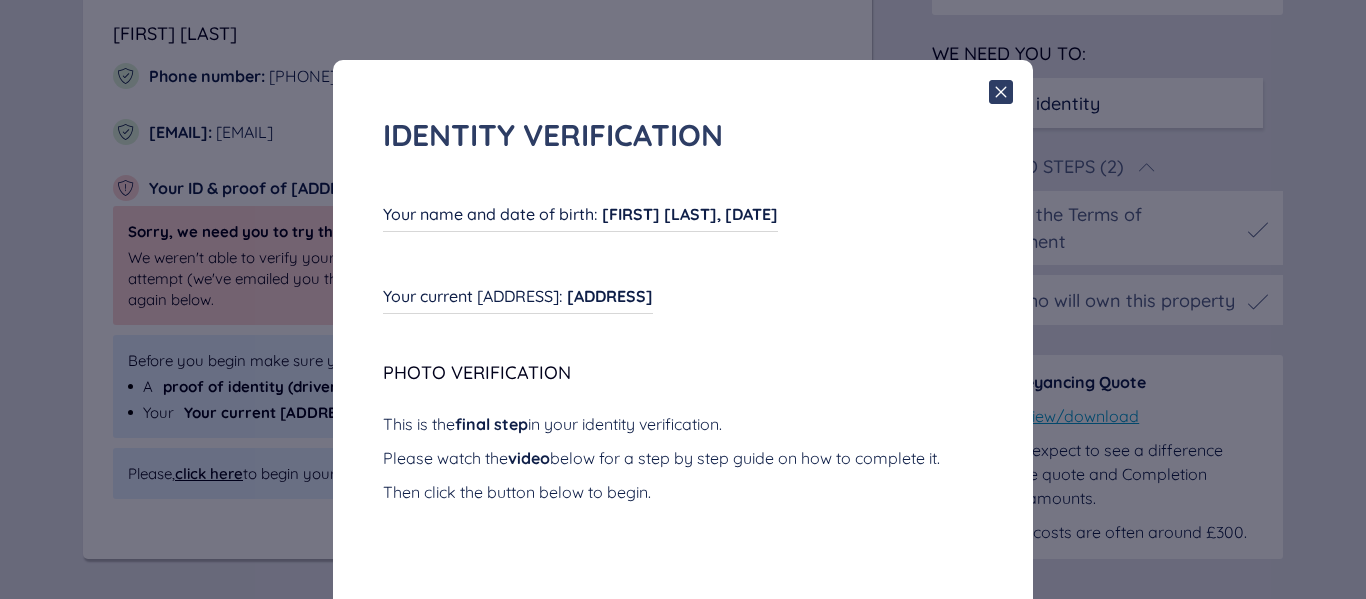 click at bounding box center (1001, 92) 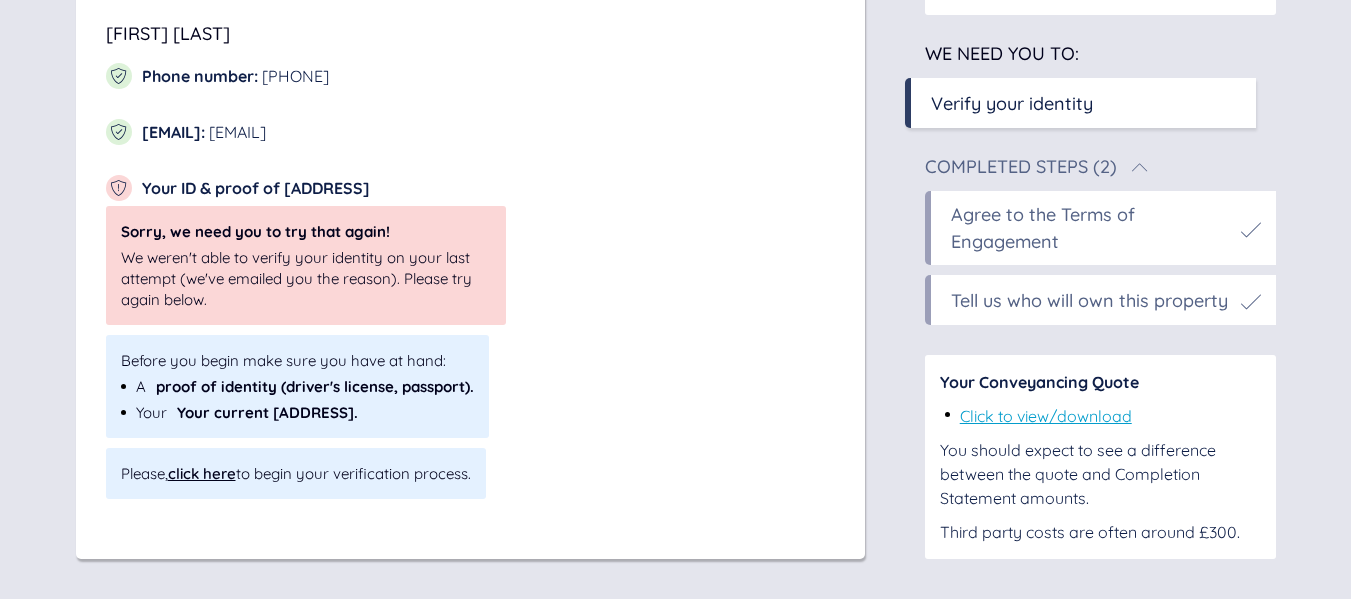 click on "click here" at bounding box center [202, 473] 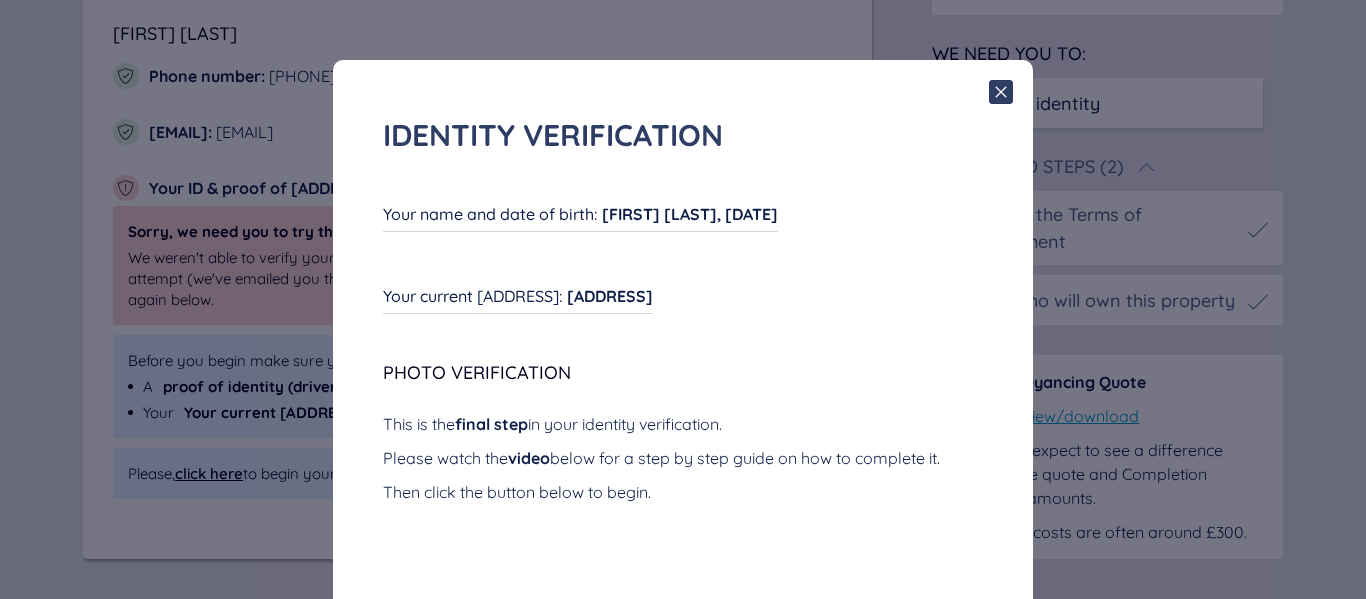 drag, startPoint x: 834, startPoint y: 83, endPoint x: 841, endPoint y: 59, distance: 25 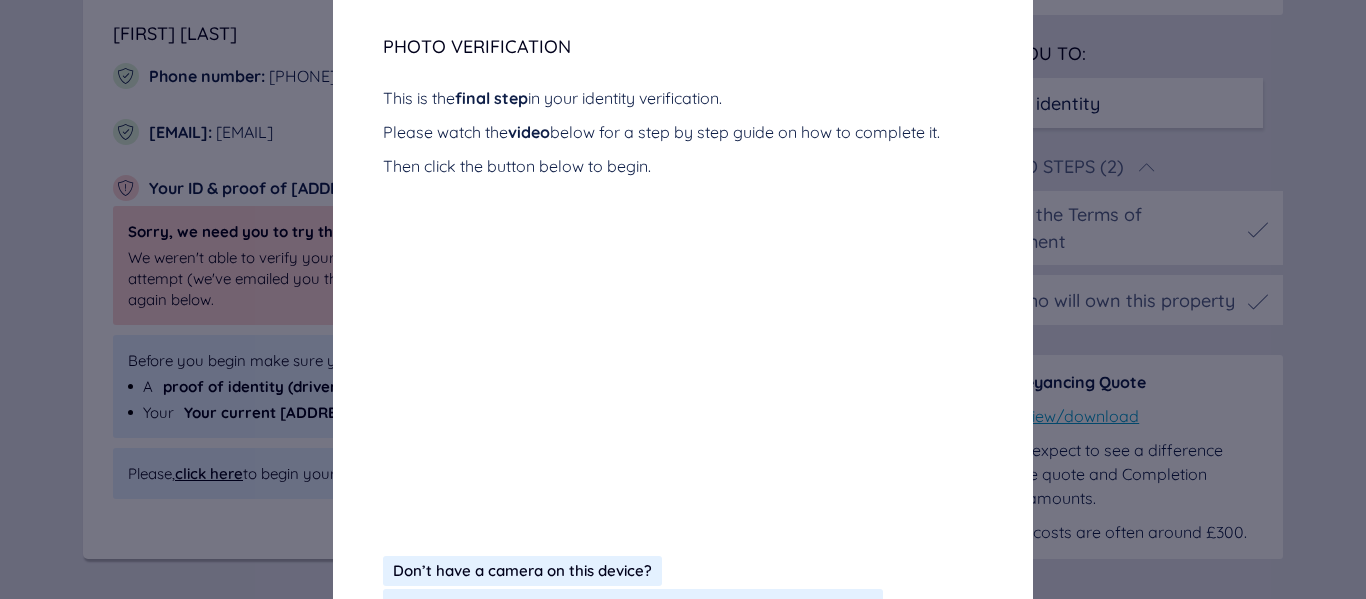 scroll, scrollTop: 27, scrollLeft: 0, axis: vertical 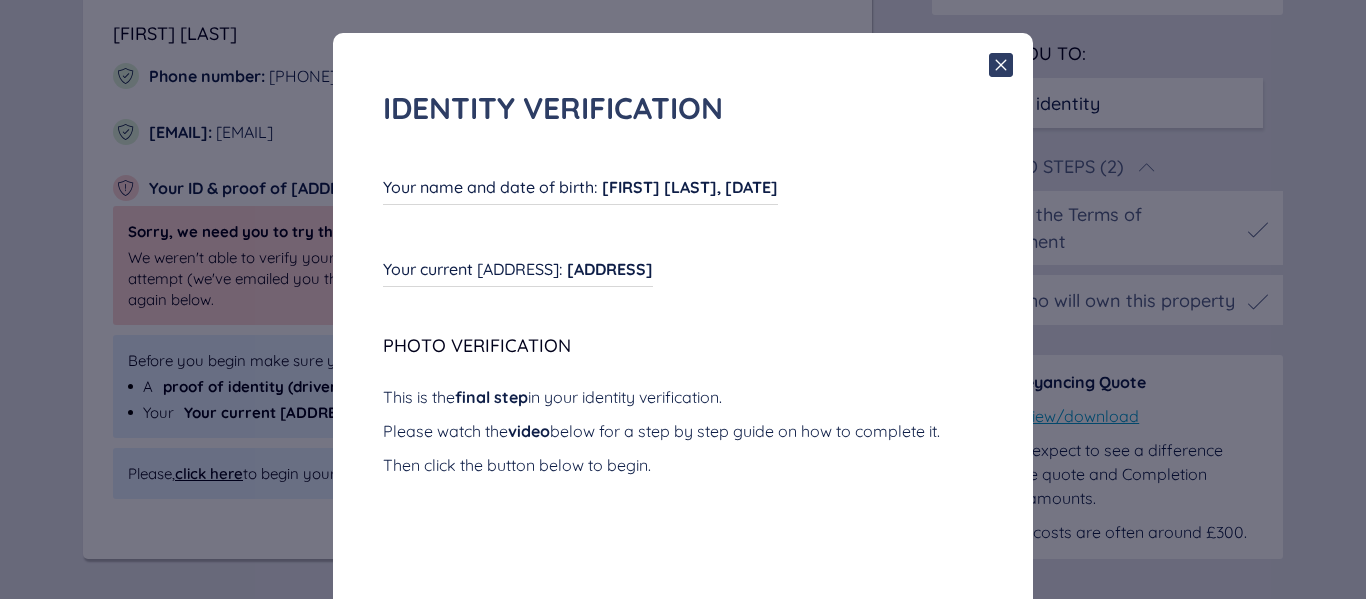 click on "WING CHI CHU, 22/07/1972" at bounding box center [690, 187] 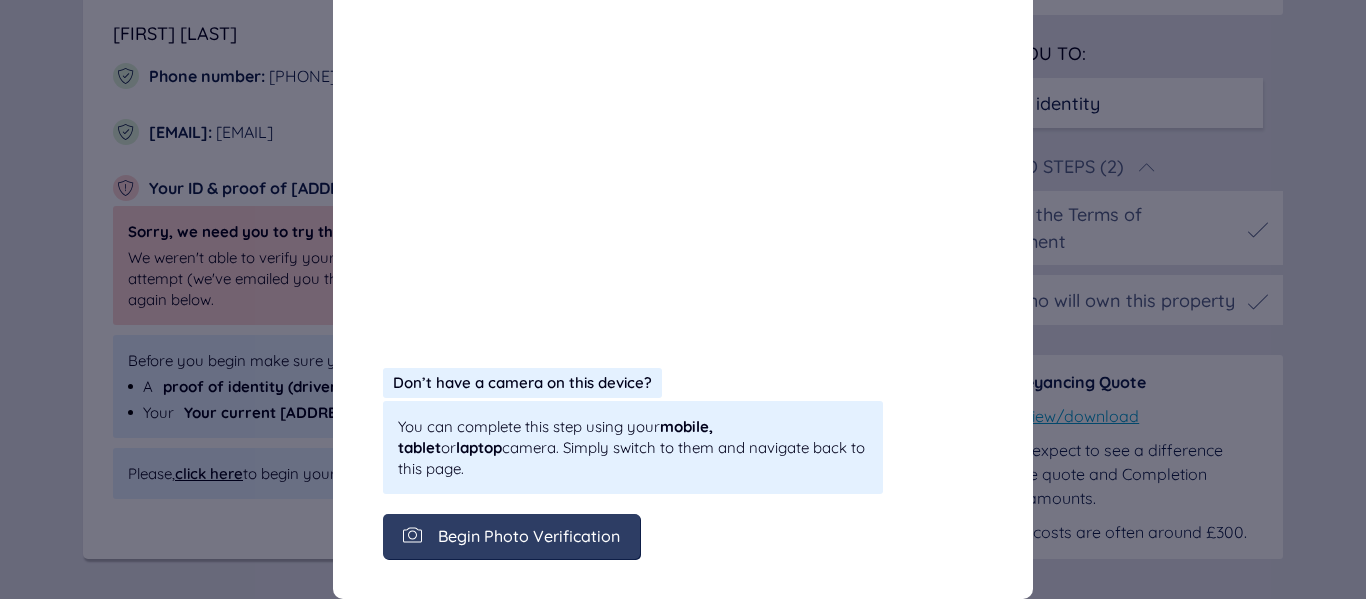scroll, scrollTop: 738, scrollLeft: 0, axis: vertical 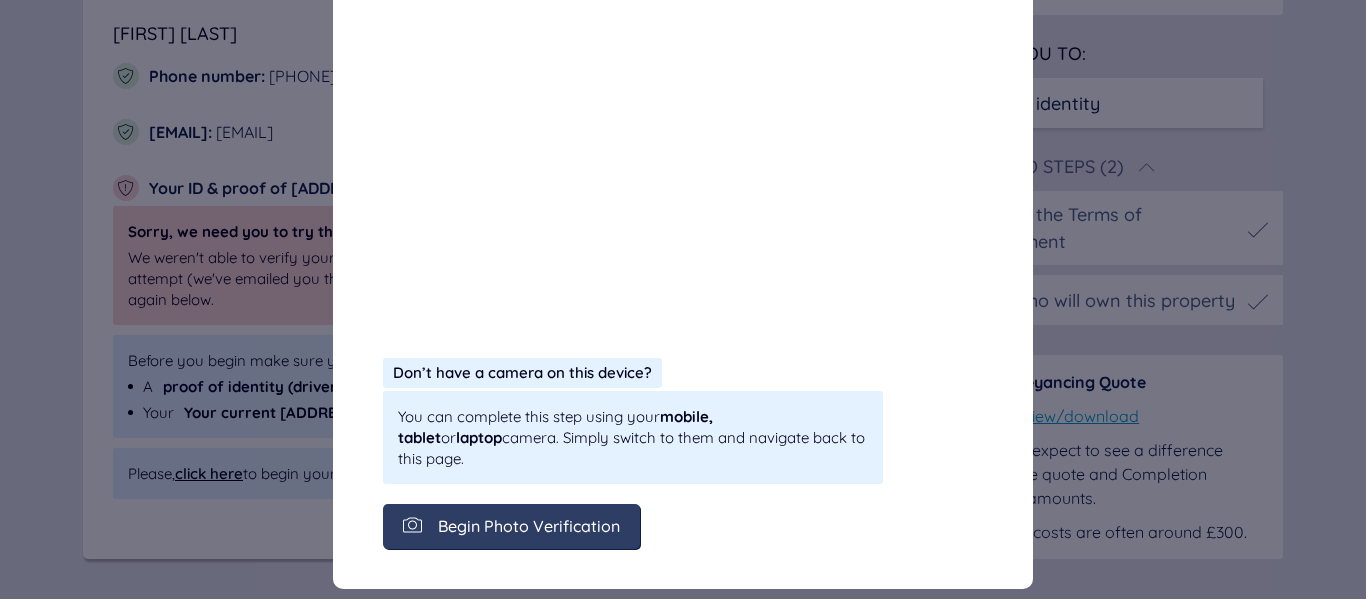 click on "Begin Photo Verification" at bounding box center [0, 0] 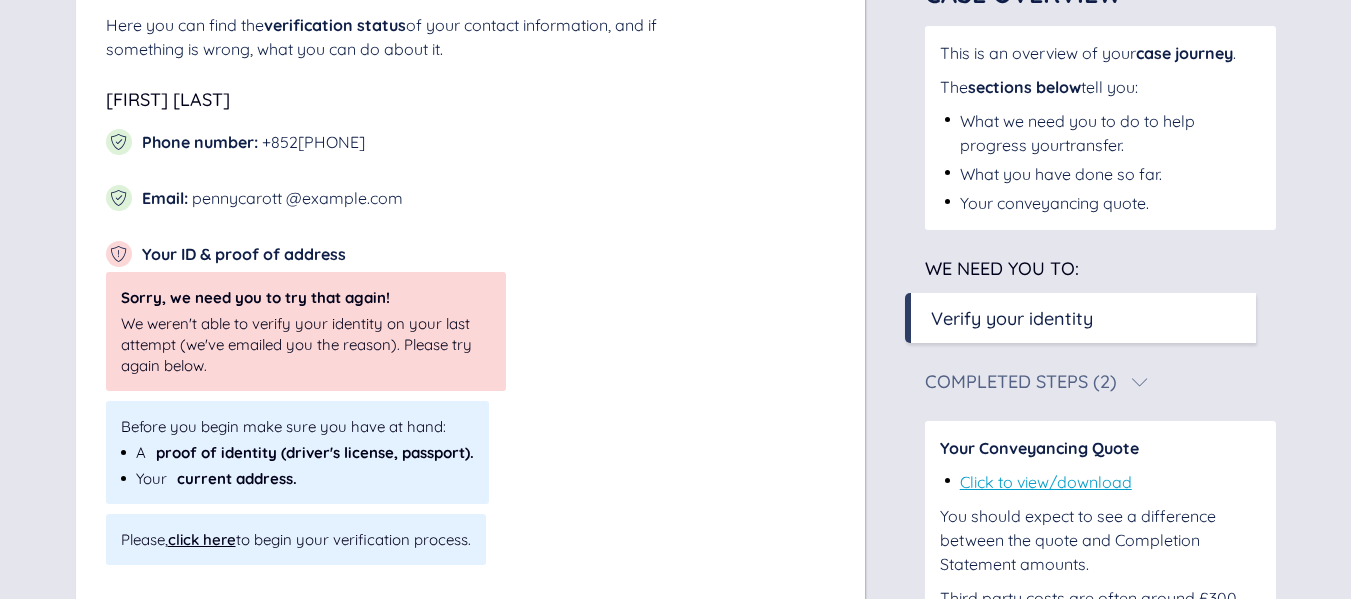 scroll, scrollTop: 195, scrollLeft: 0, axis: vertical 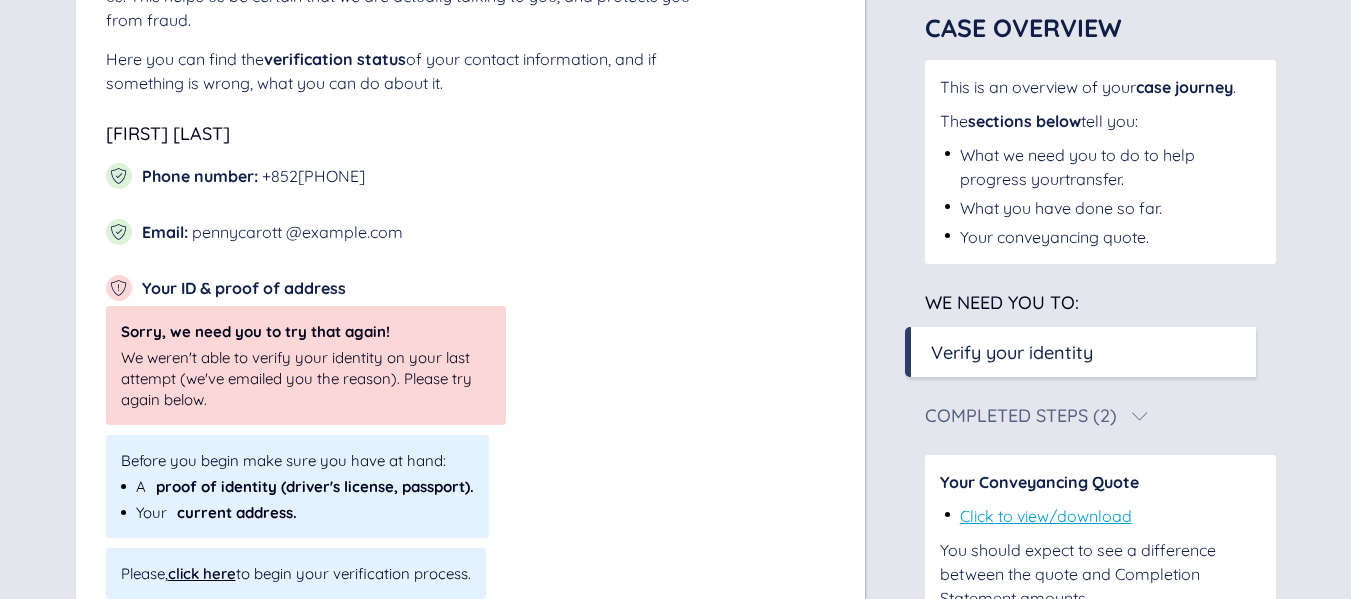 drag, startPoint x: 218, startPoint y: 571, endPoint x: 256, endPoint y: 545, distance: 46.043457 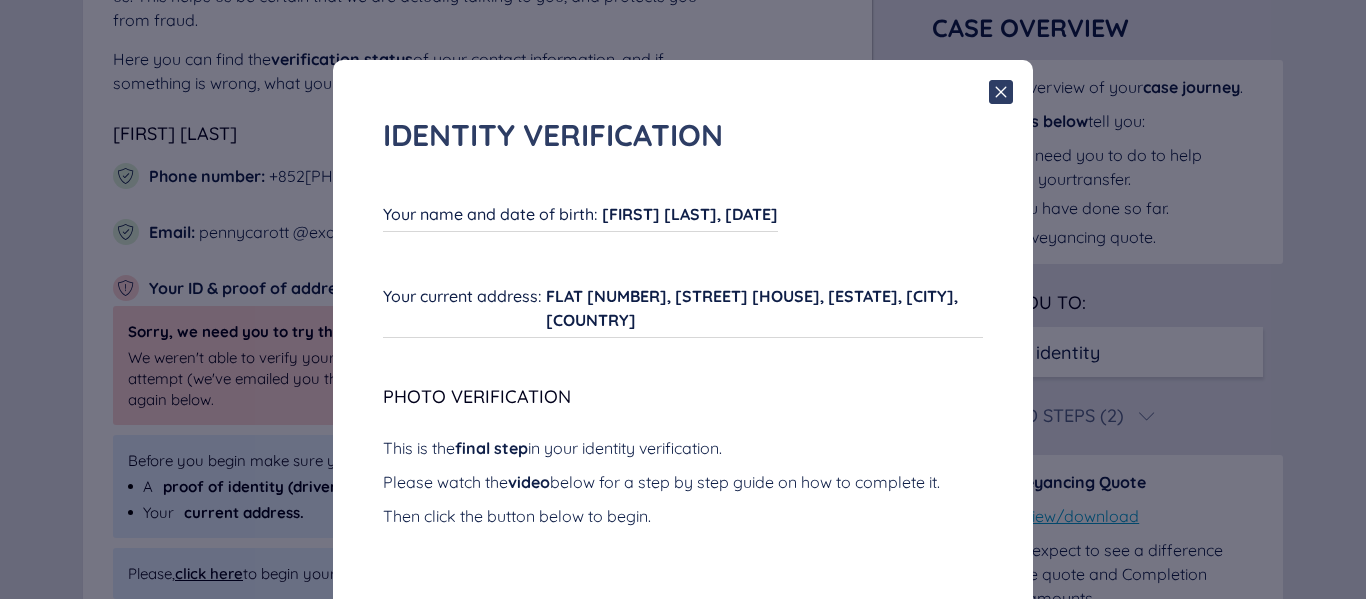 click on "[NAME], [DATE]" at bounding box center (690, 214) 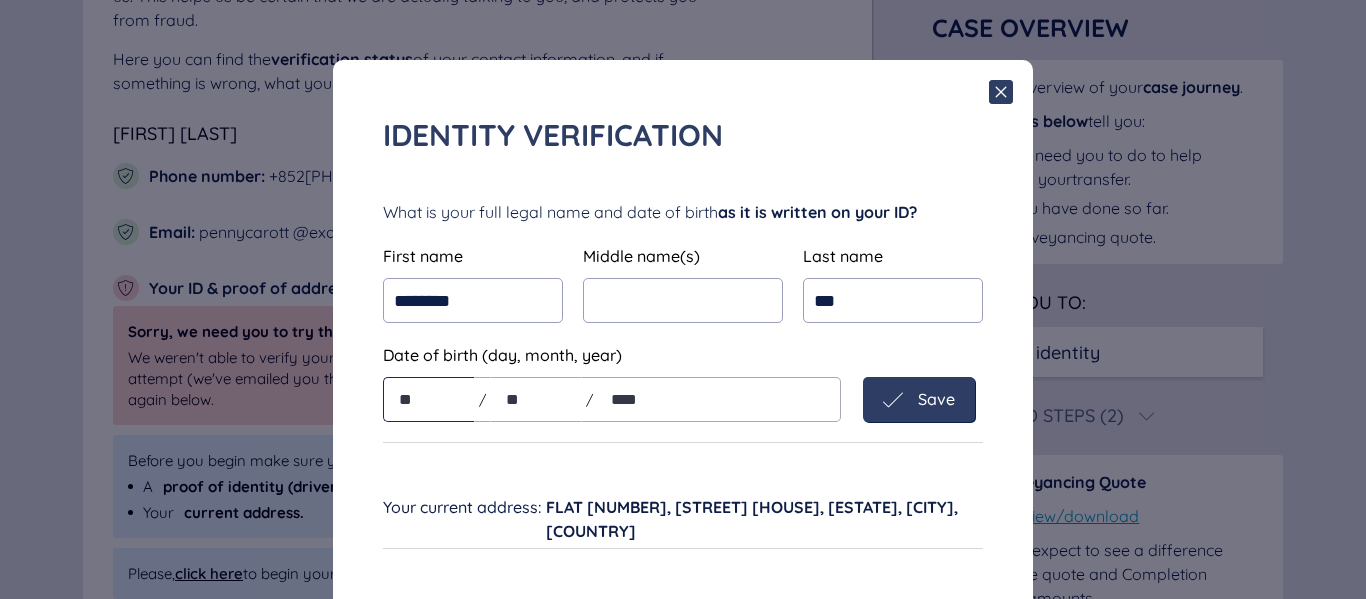 click on "**" at bounding box center (429, 399) 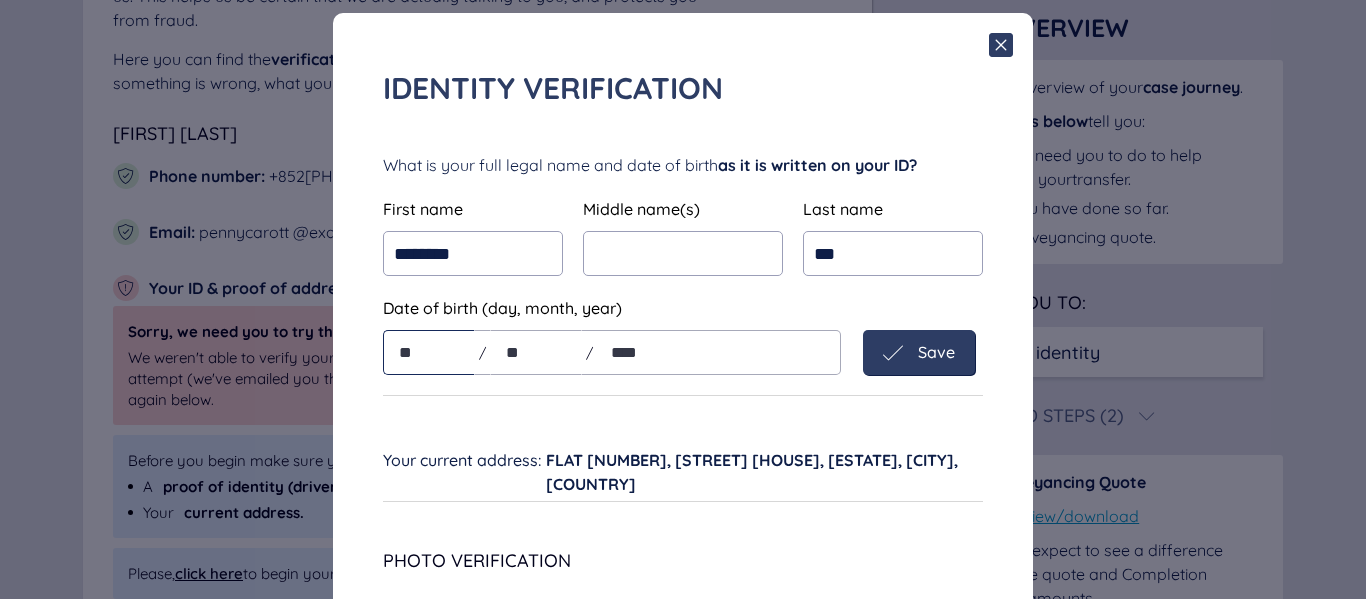 scroll, scrollTop: 38, scrollLeft: 0, axis: vertical 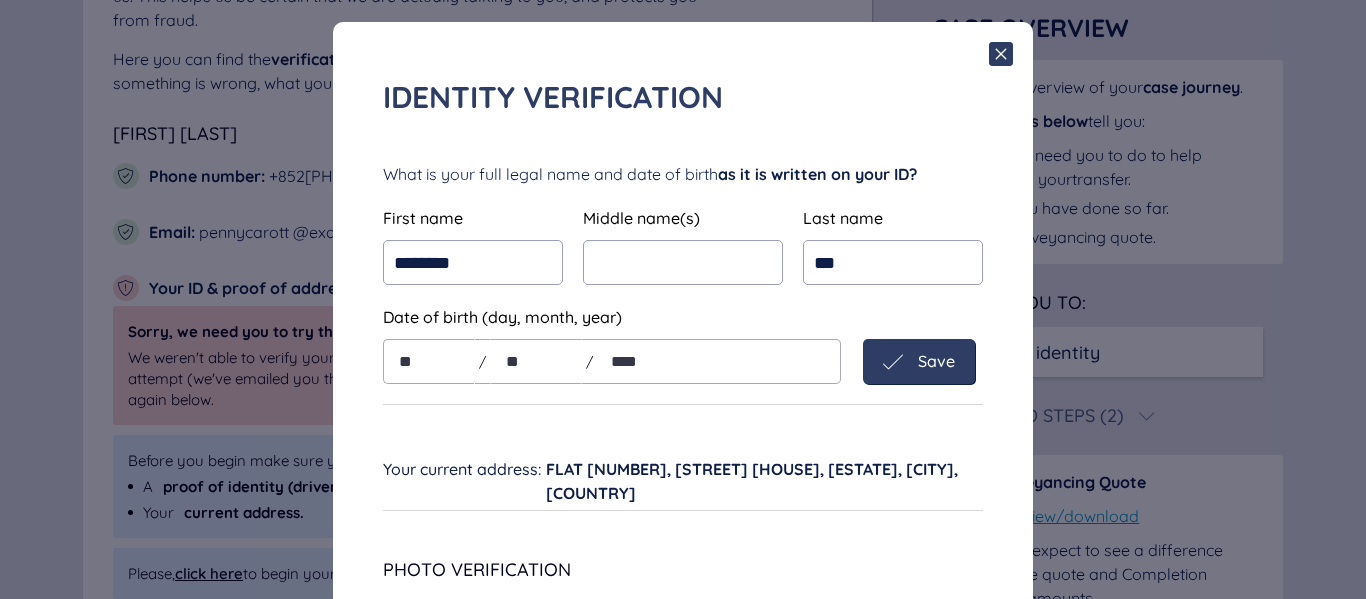 click on "Save" at bounding box center (936, 361) 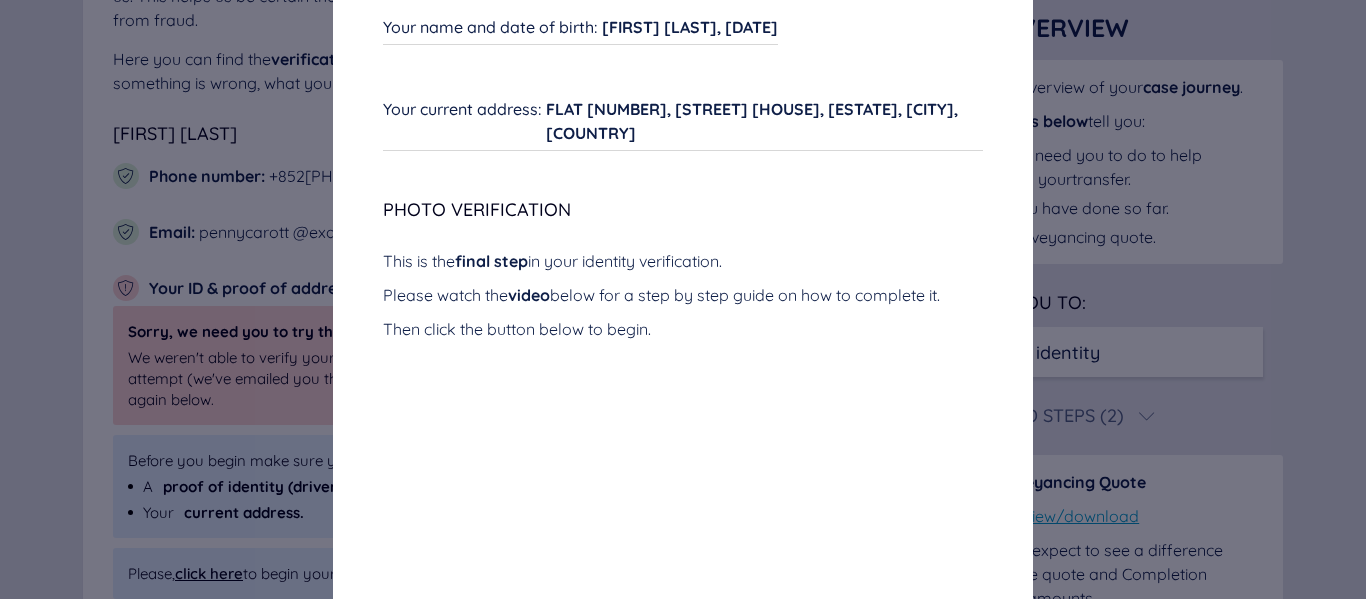 scroll, scrollTop: 200, scrollLeft: 0, axis: vertical 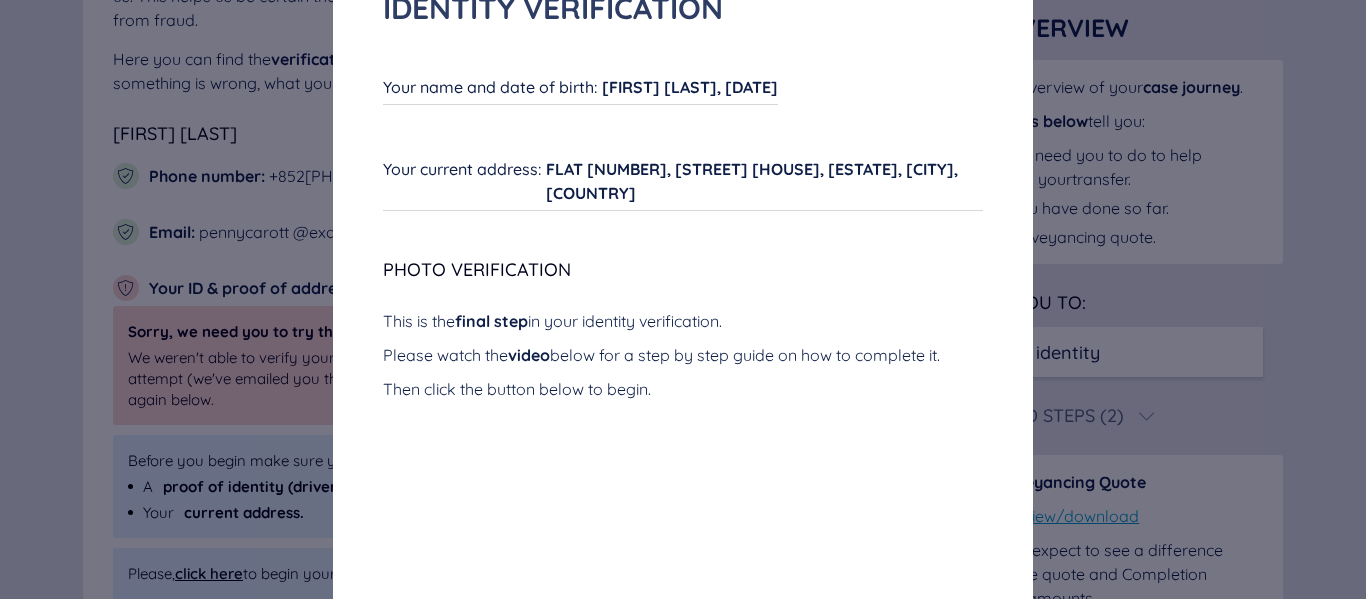 click on "[FIRST] [LAST], [DD]/[MM]/[YYYY]" at bounding box center (690, 87) 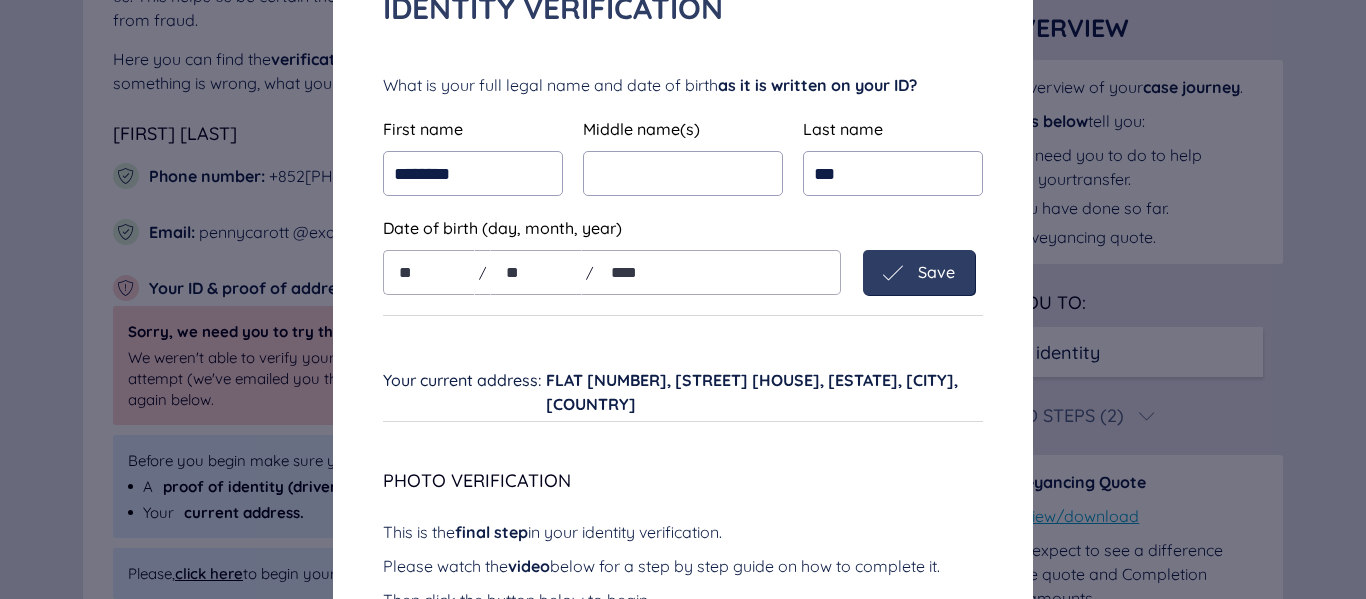 click on "Save" at bounding box center (936, 272) 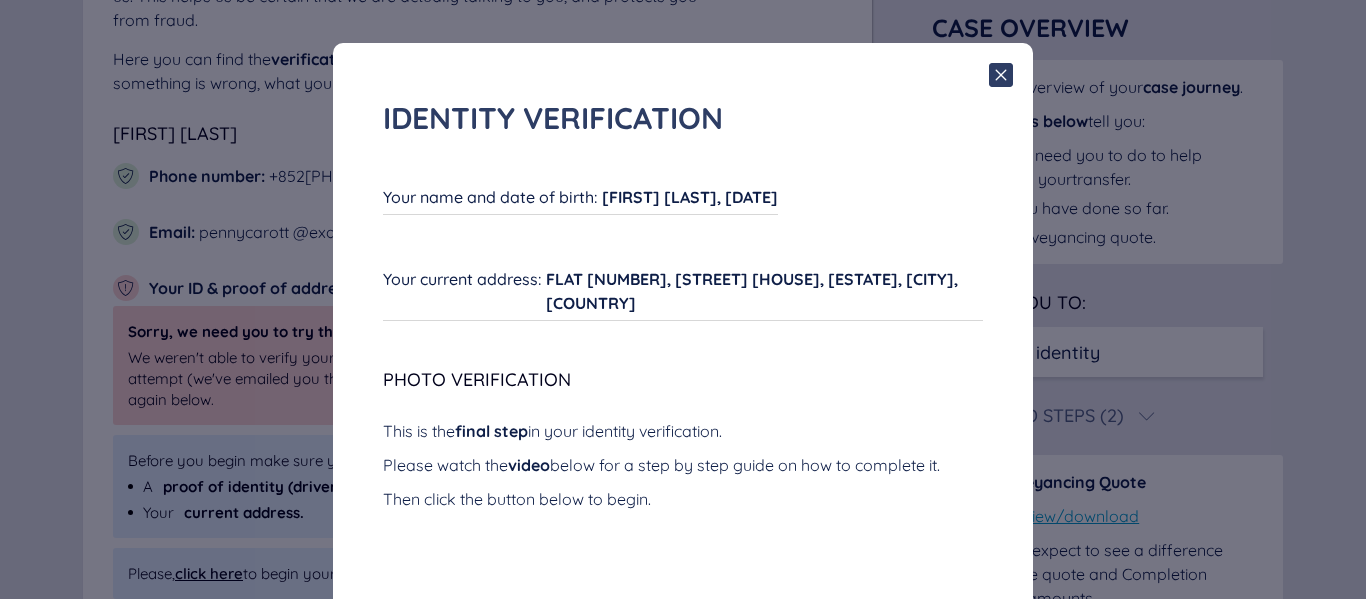 scroll, scrollTop: 0, scrollLeft: 0, axis: both 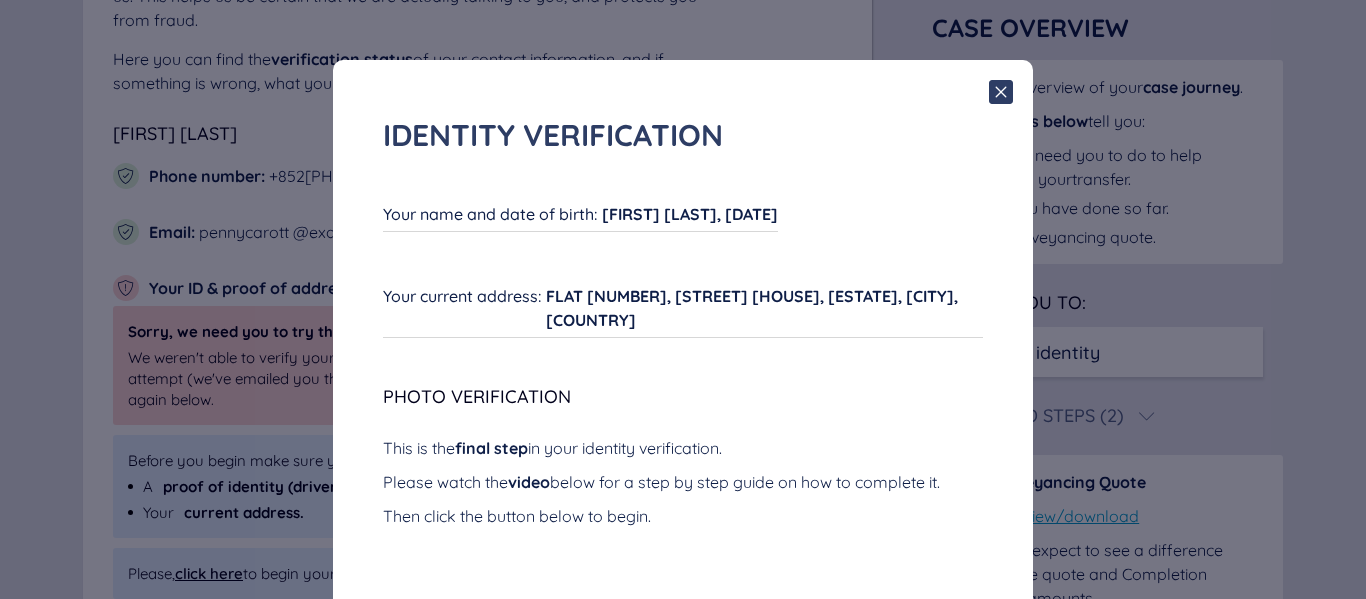click on "WING CHI CHU, 22/07/1972" at bounding box center [690, 214] 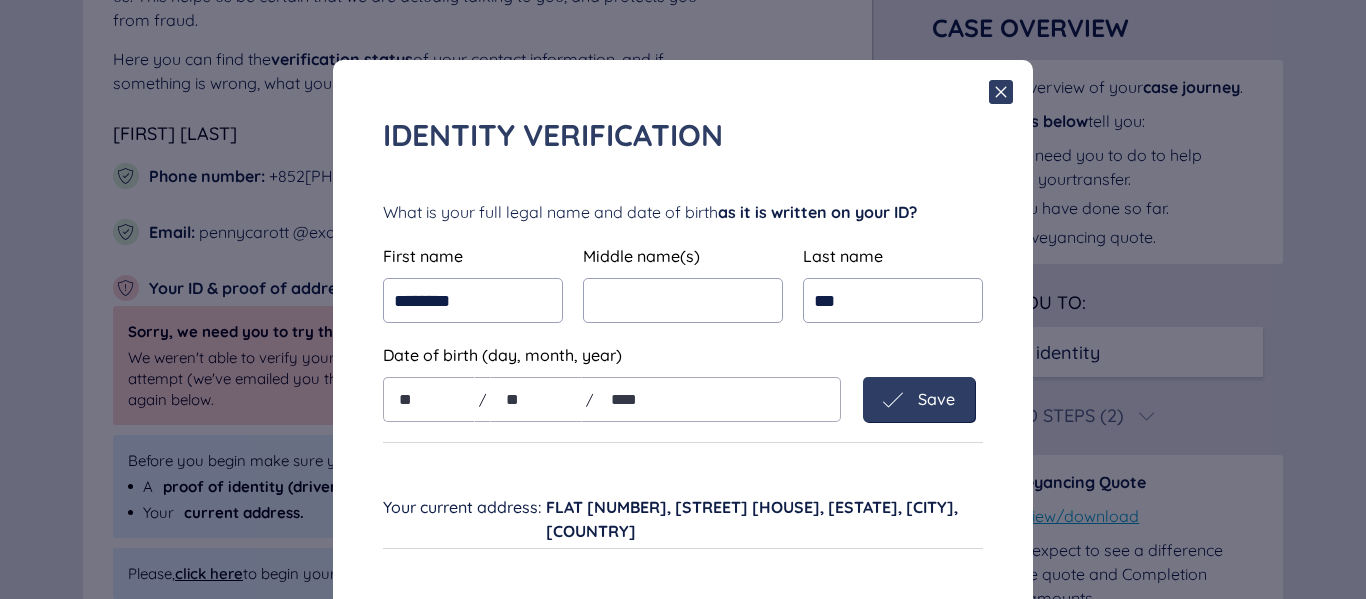 click on "Save" at bounding box center [936, 399] 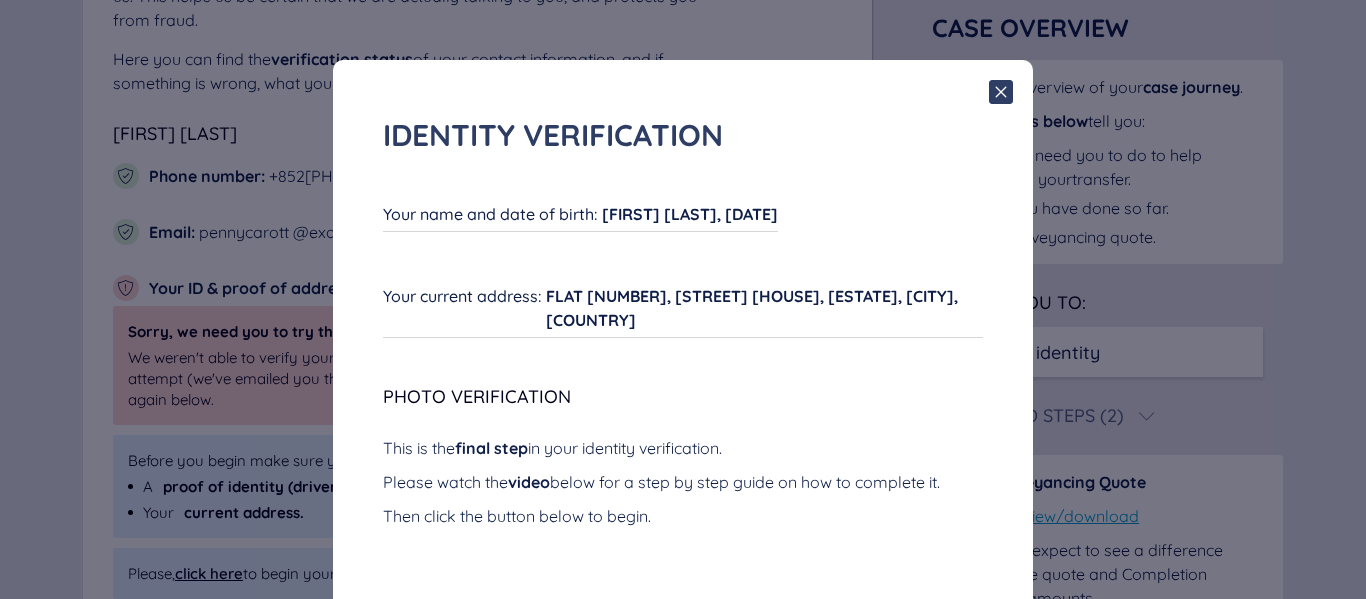 click on "WING CHI CHU, 22/07/1972" at bounding box center [690, 214] 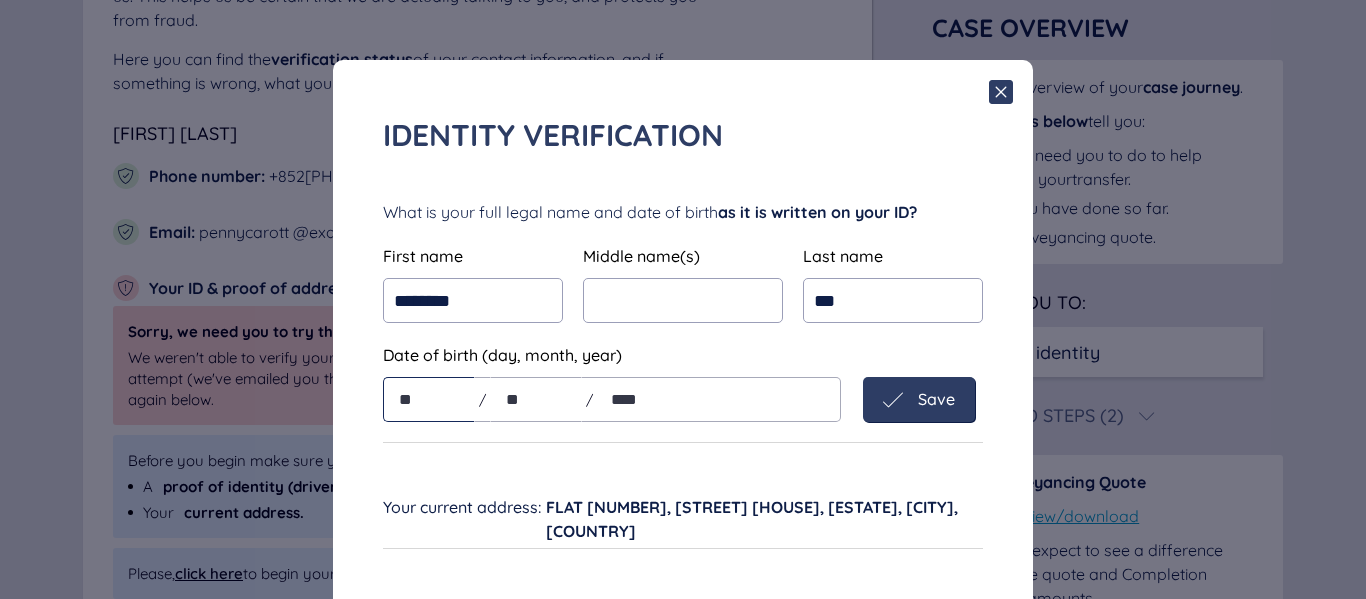 click on "**" at bounding box center [429, 399] 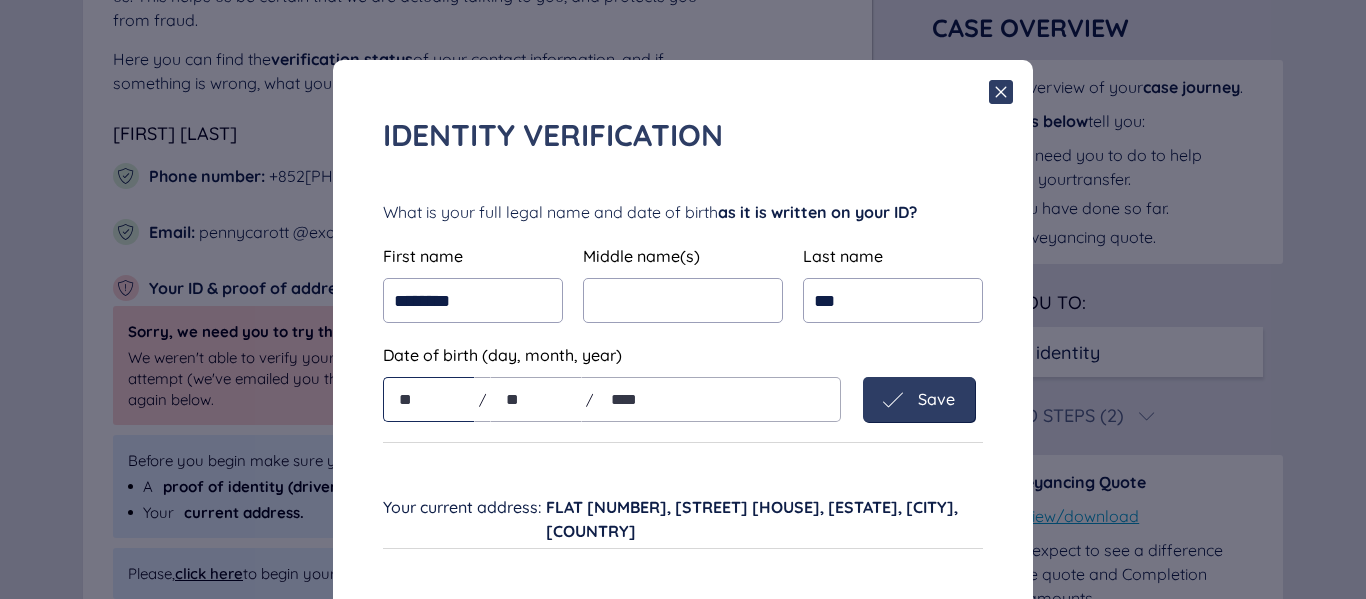 type on "**" 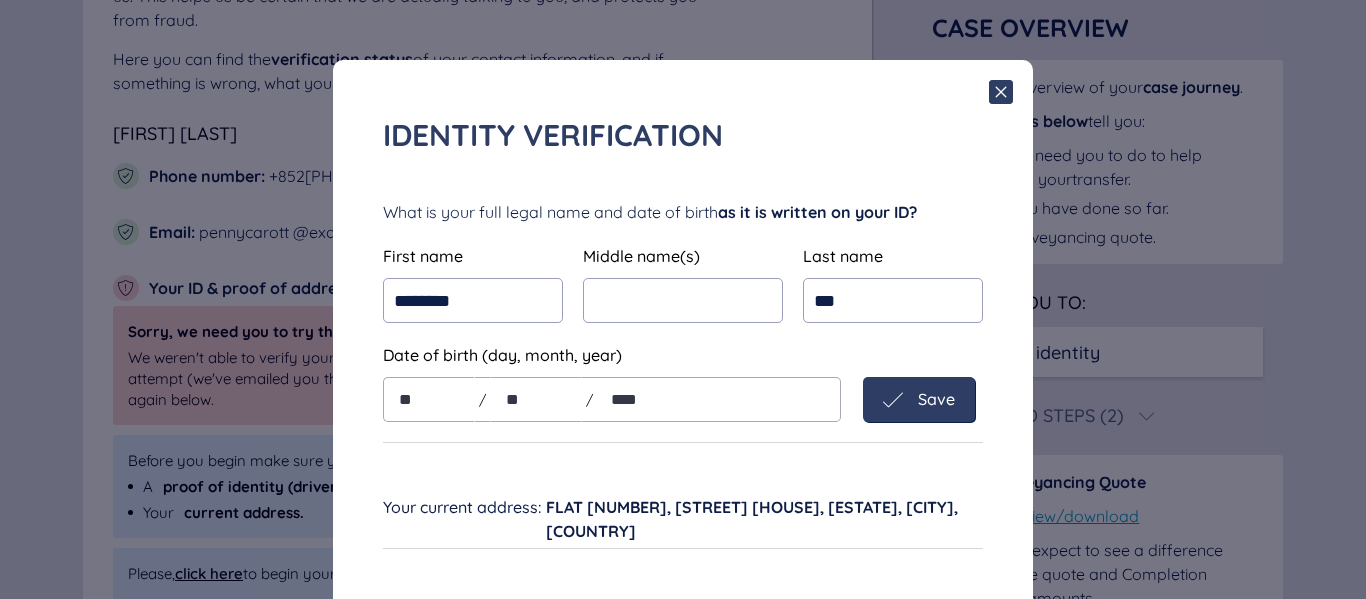 click on "Save" at bounding box center [936, 399] 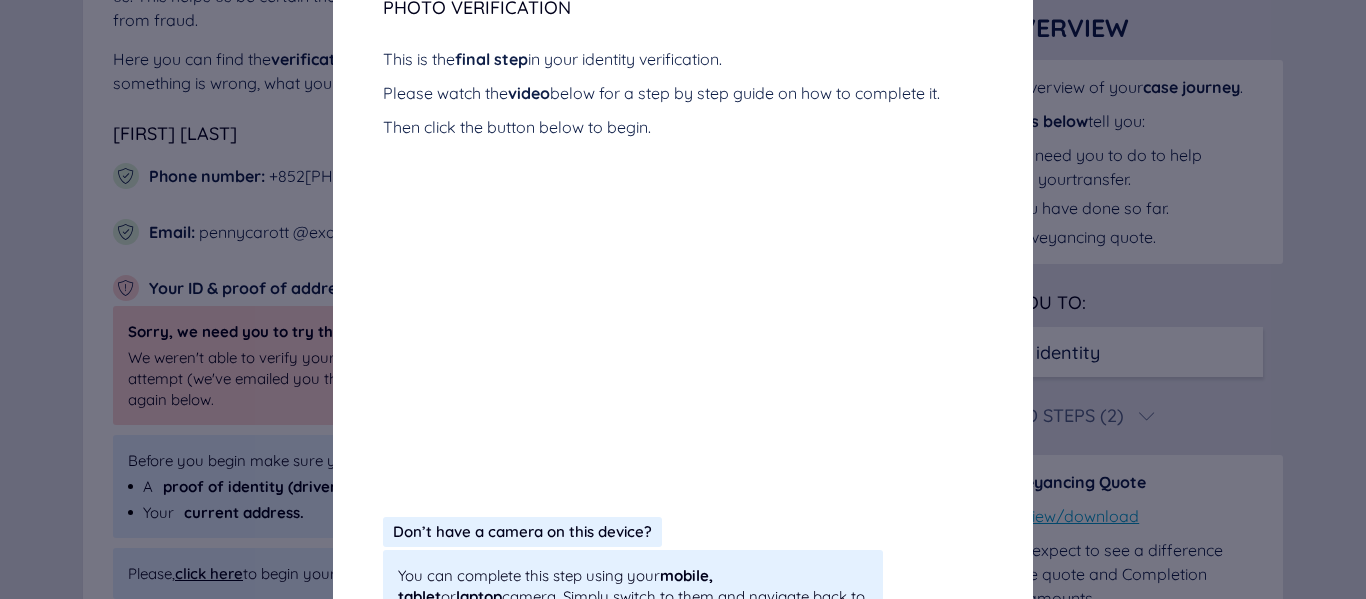 scroll, scrollTop: 527, scrollLeft: 0, axis: vertical 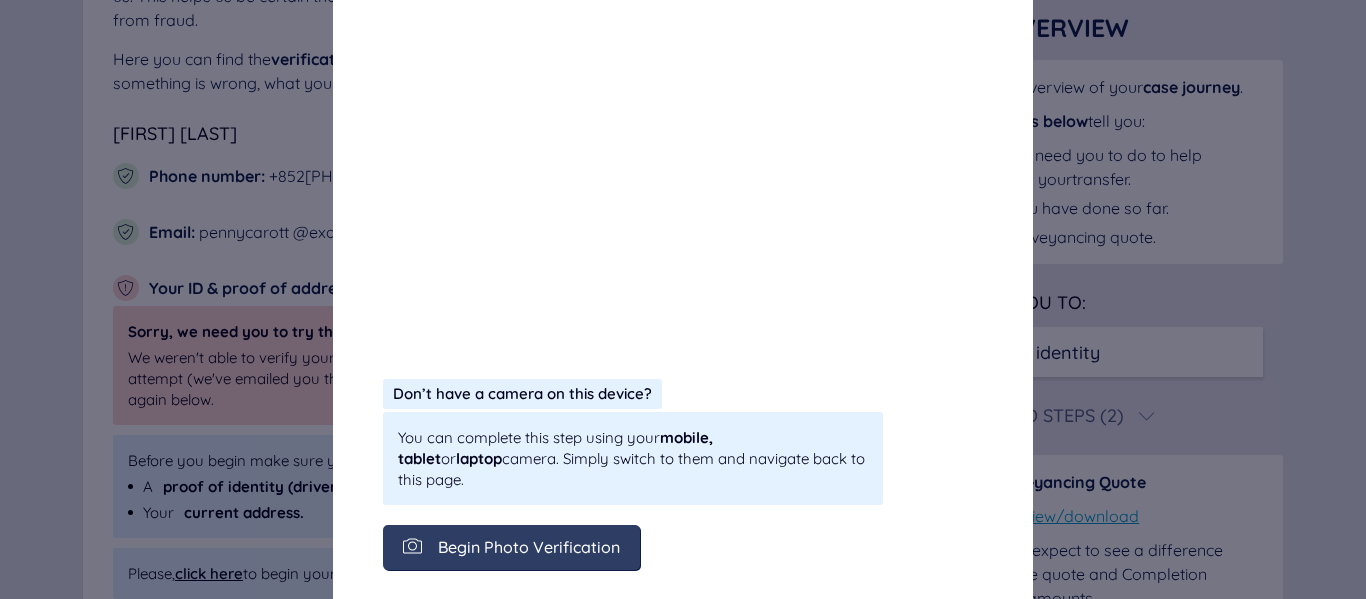 click on "Begin Photo Verification" at bounding box center [511, 547] 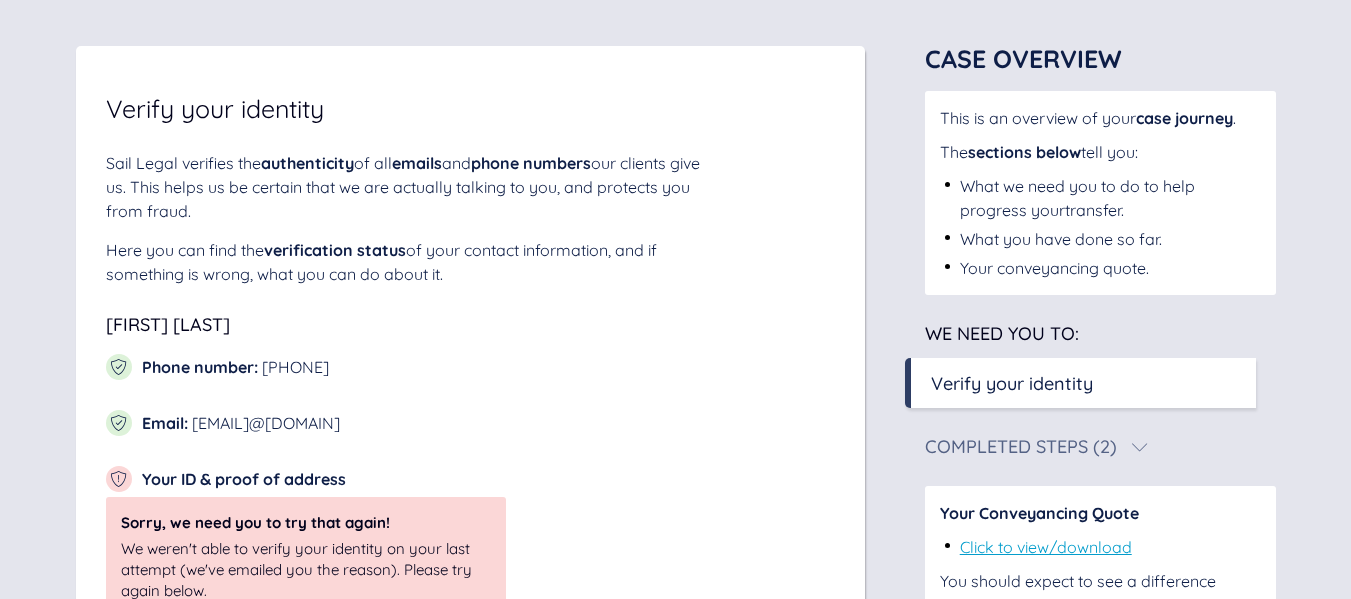 scroll, scrollTop: 95, scrollLeft: 0, axis: vertical 